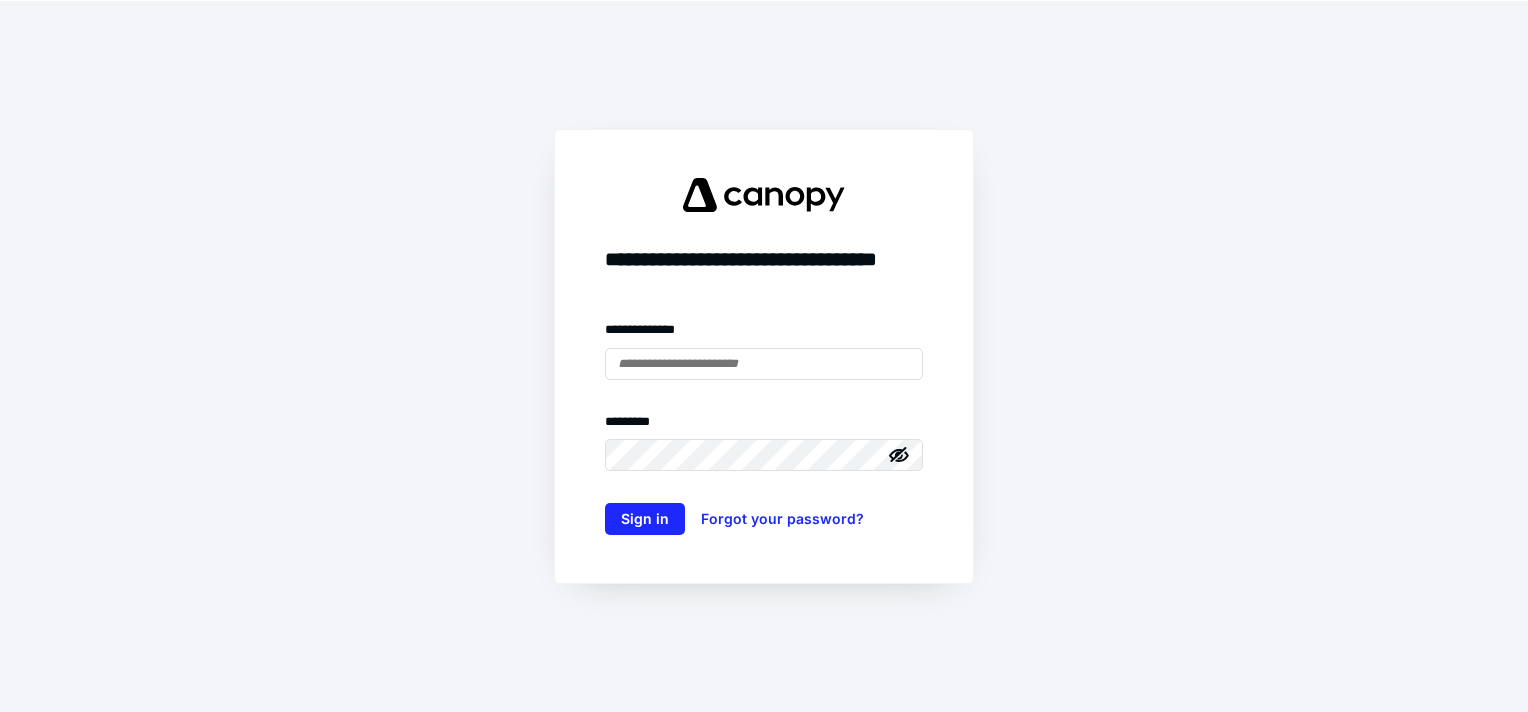 scroll, scrollTop: 0, scrollLeft: 0, axis: both 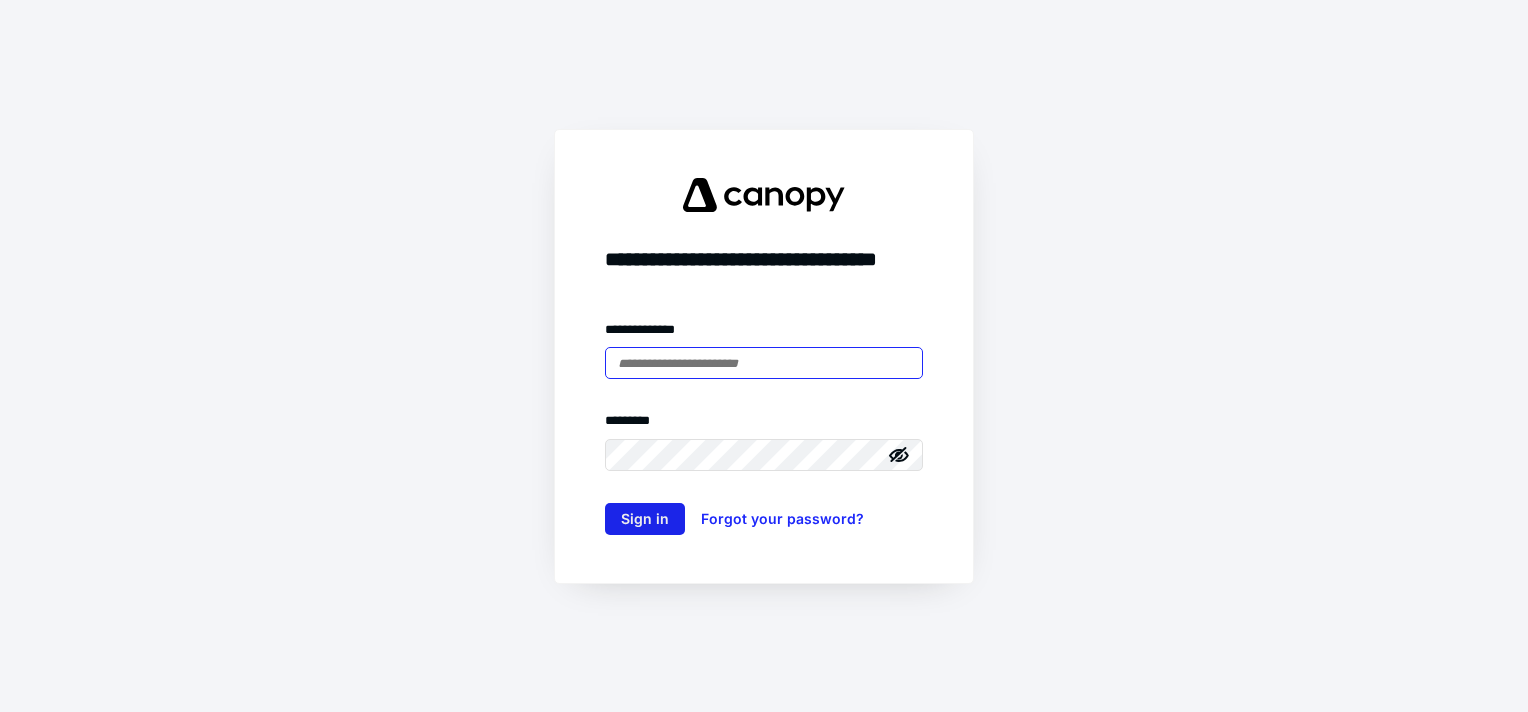 type on "**********" 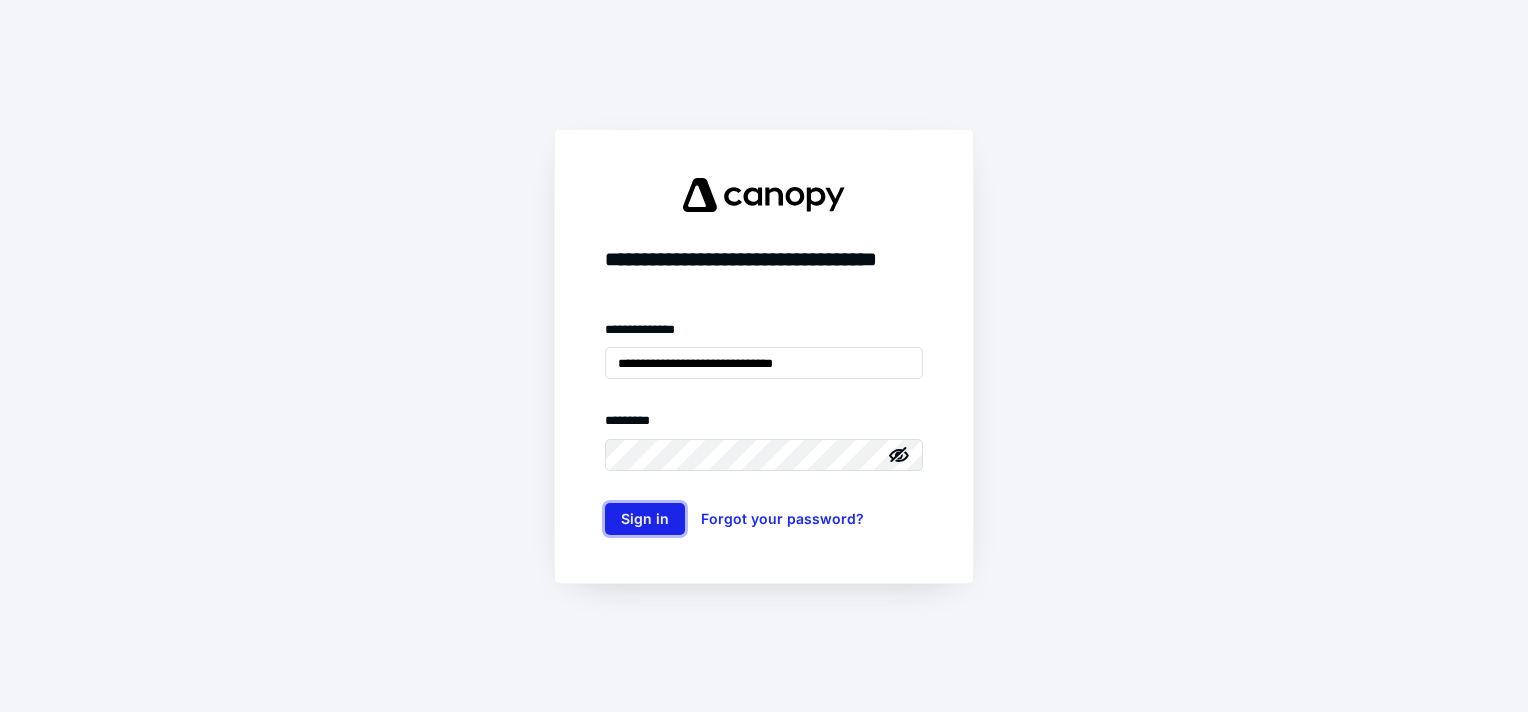 click on "Sign in" at bounding box center (645, 519) 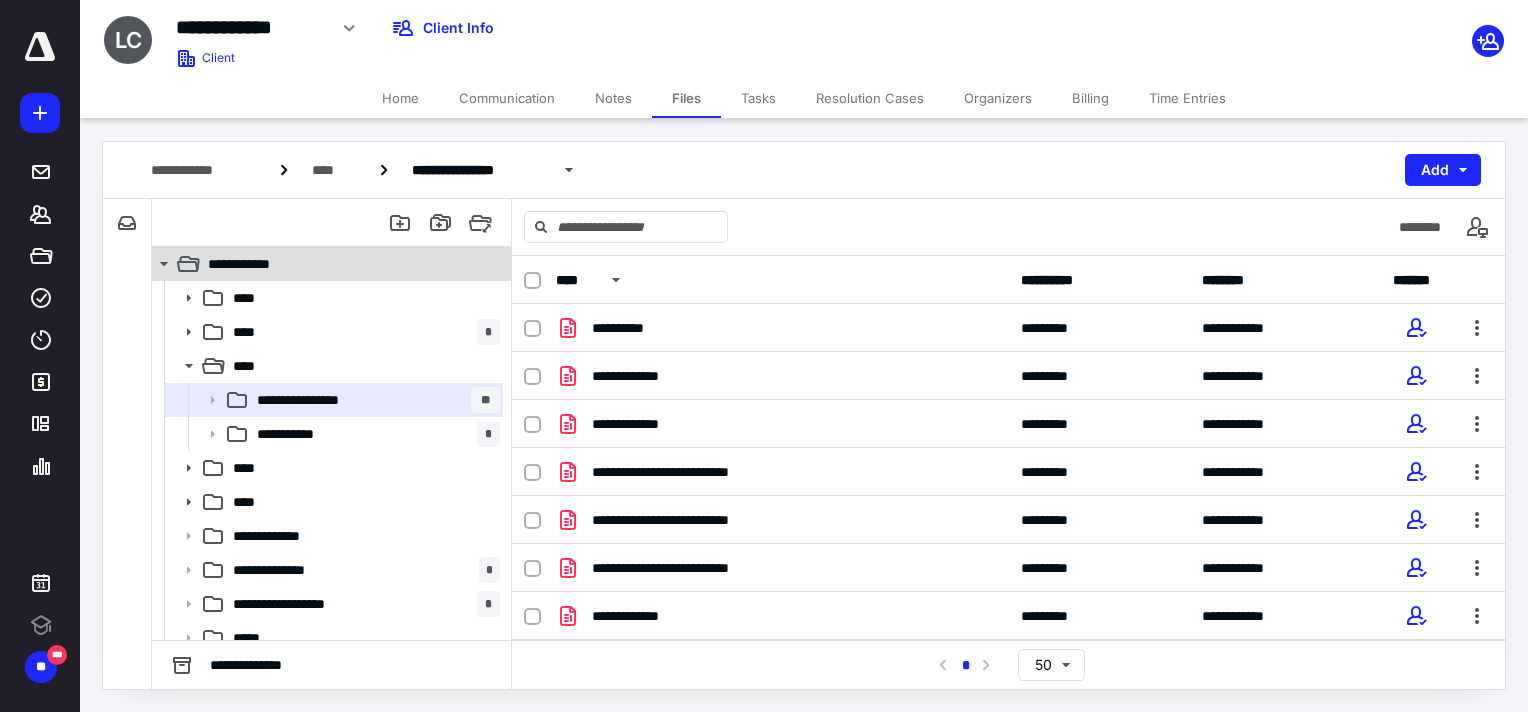 scroll, scrollTop: 0, scrollLeft: 0, axis: both 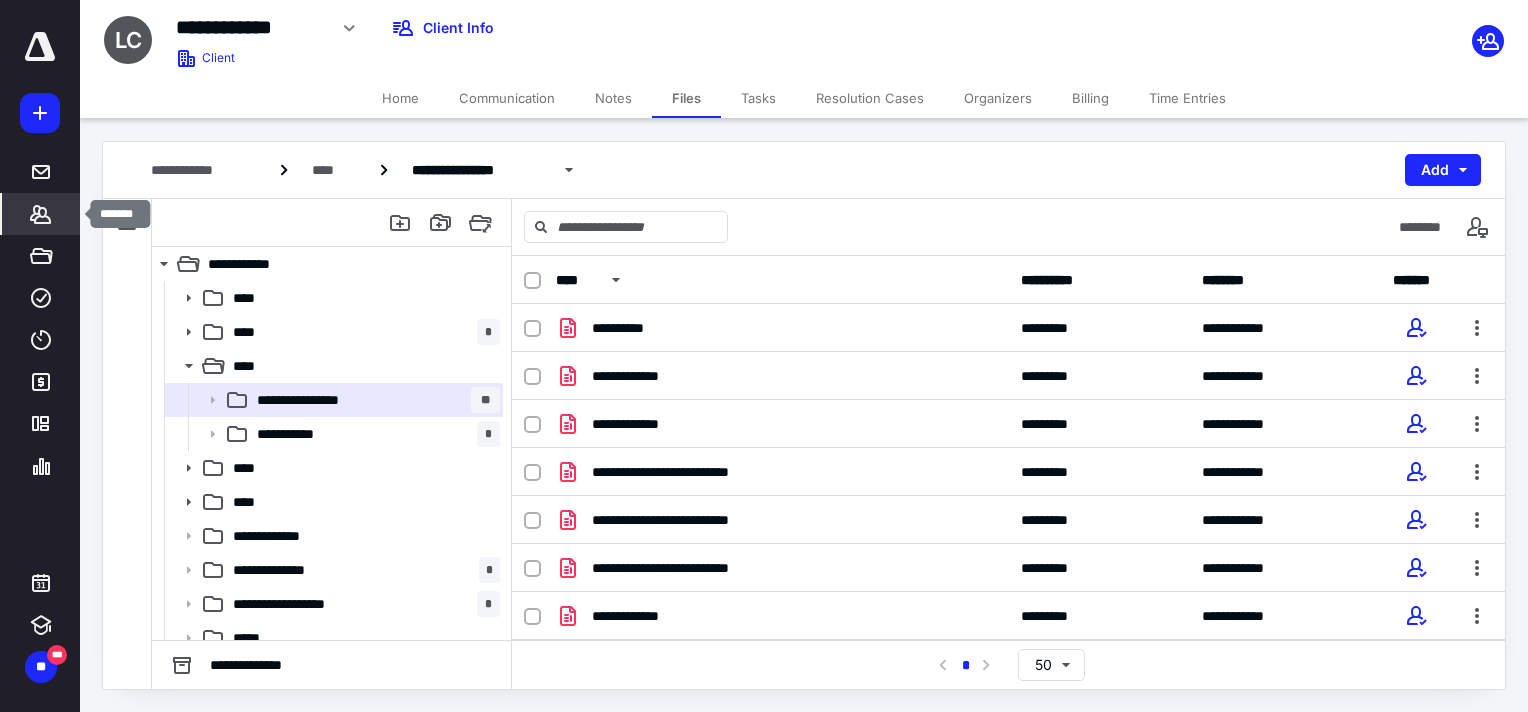 click 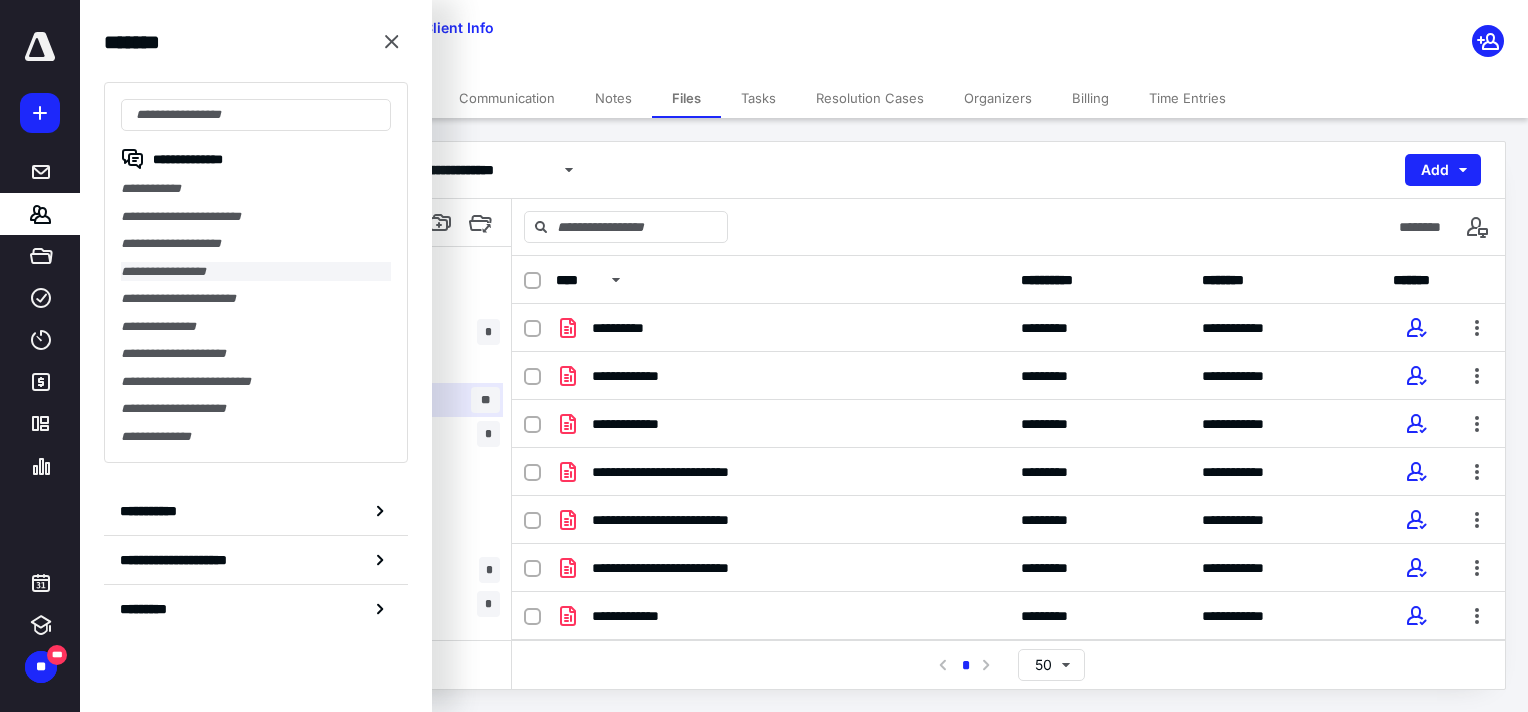 click on "**********" at bounding box center (256, 272) 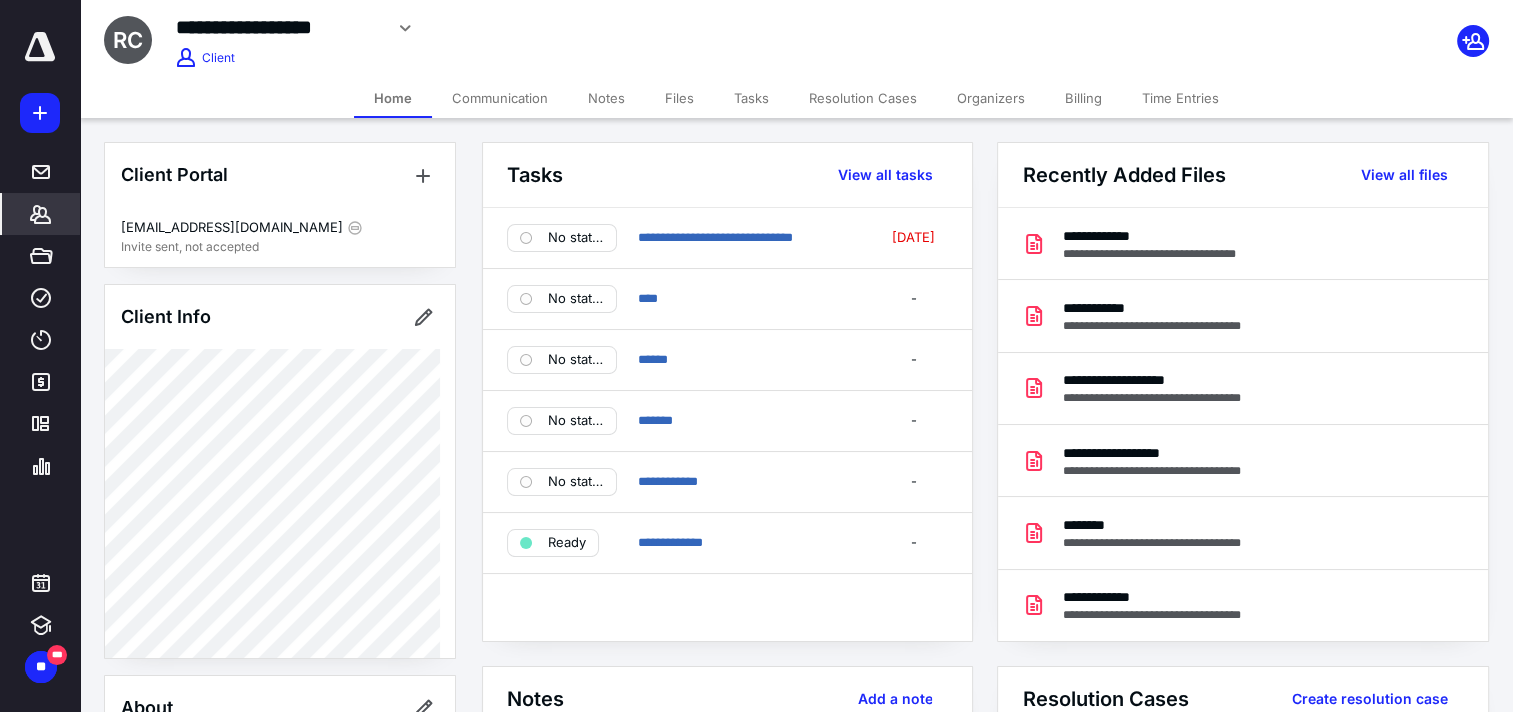 click on "Files" at bounding box center [679, 98] 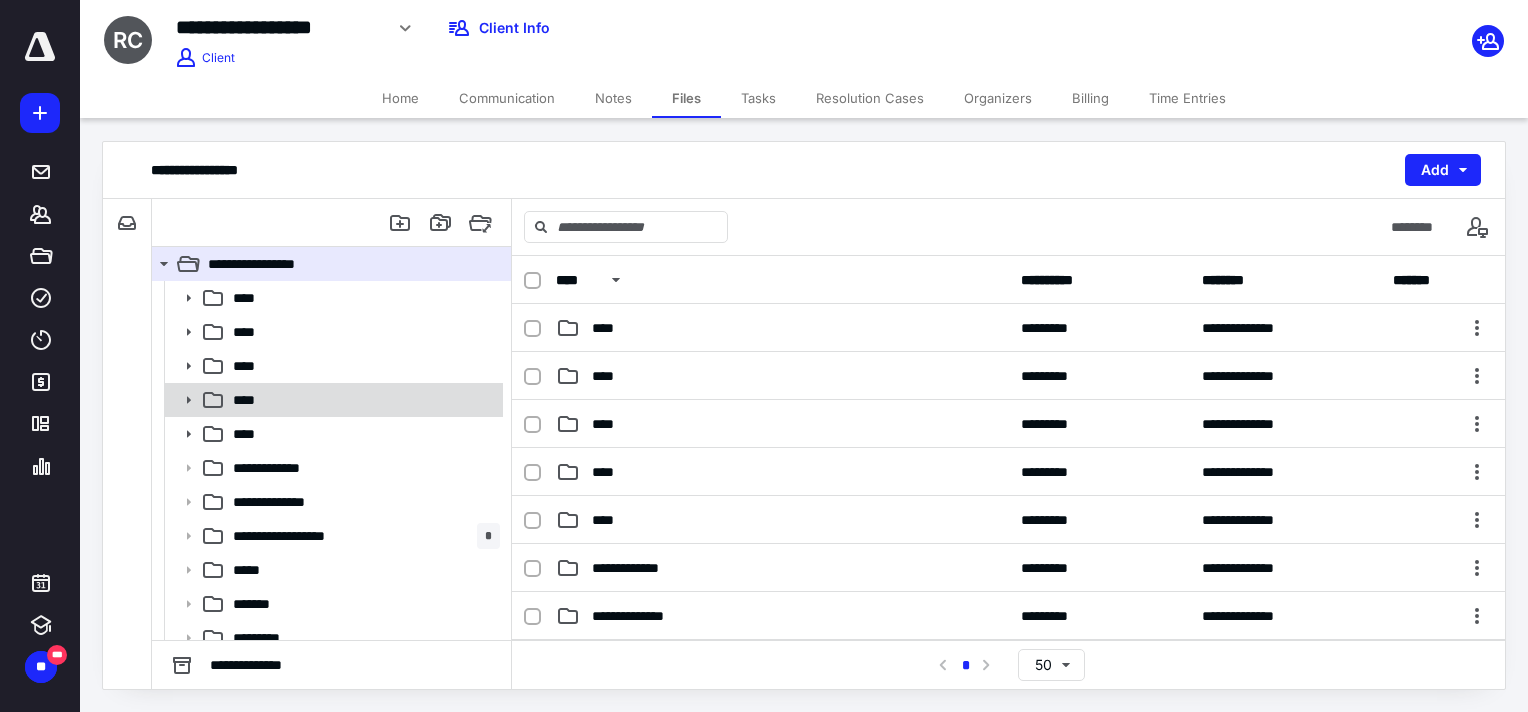 click 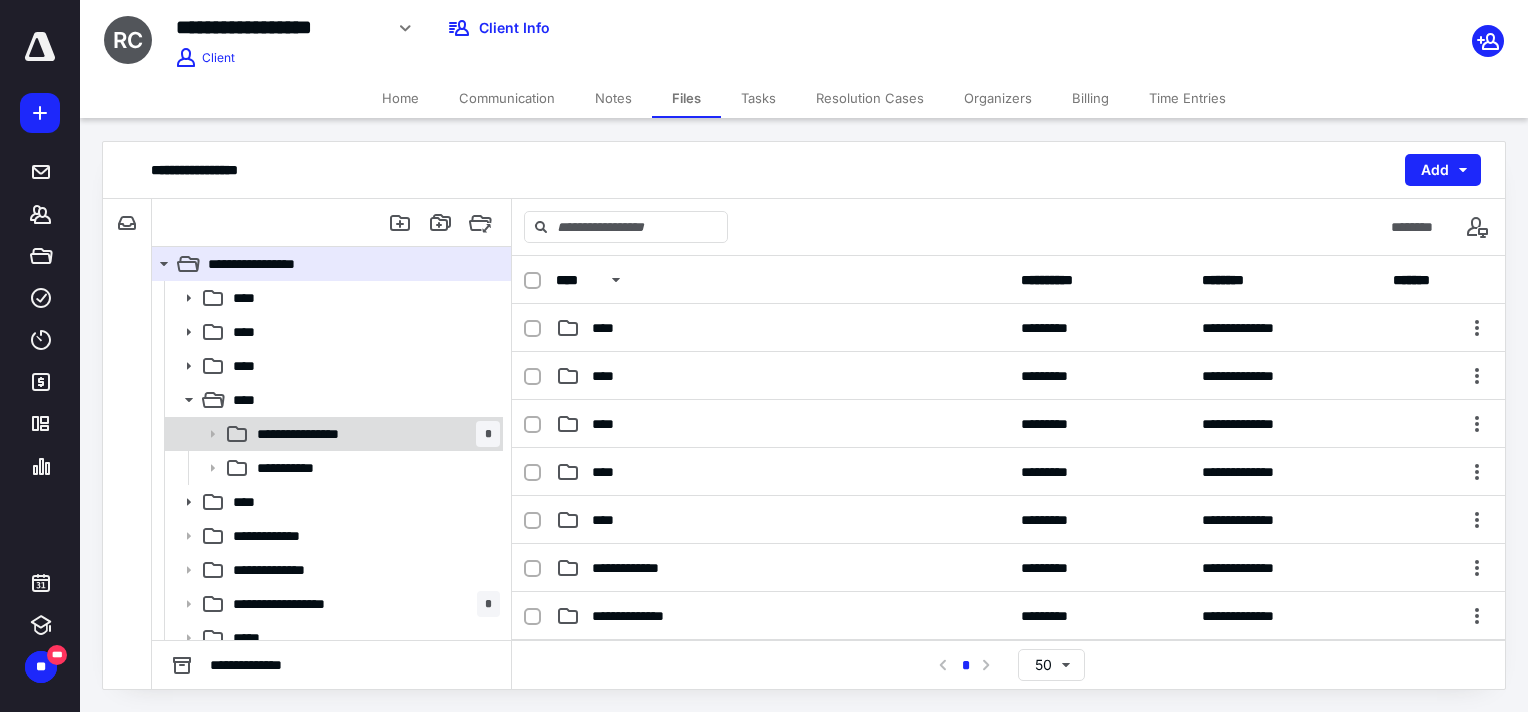 click 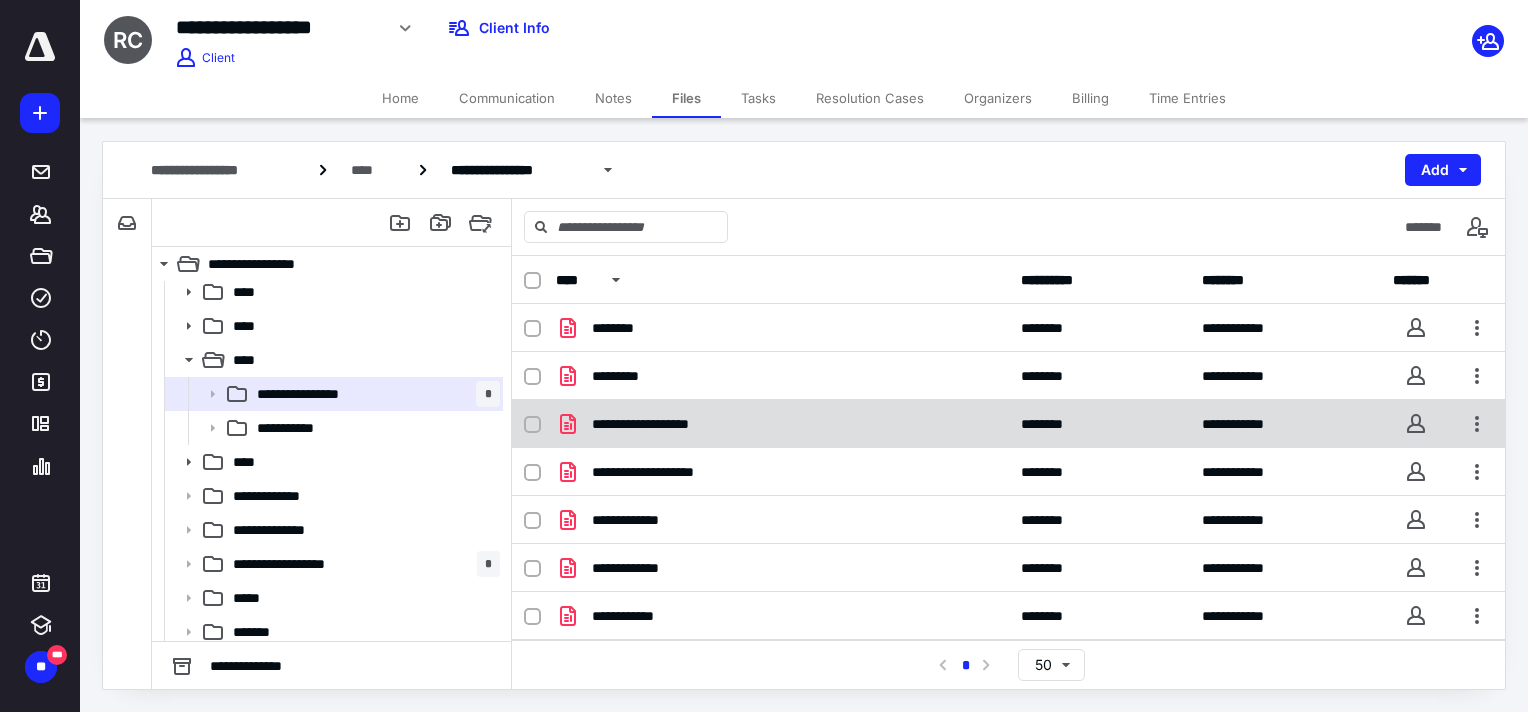 scroll, scrollTop: 150, scrollLeft: 0, axis: vertical 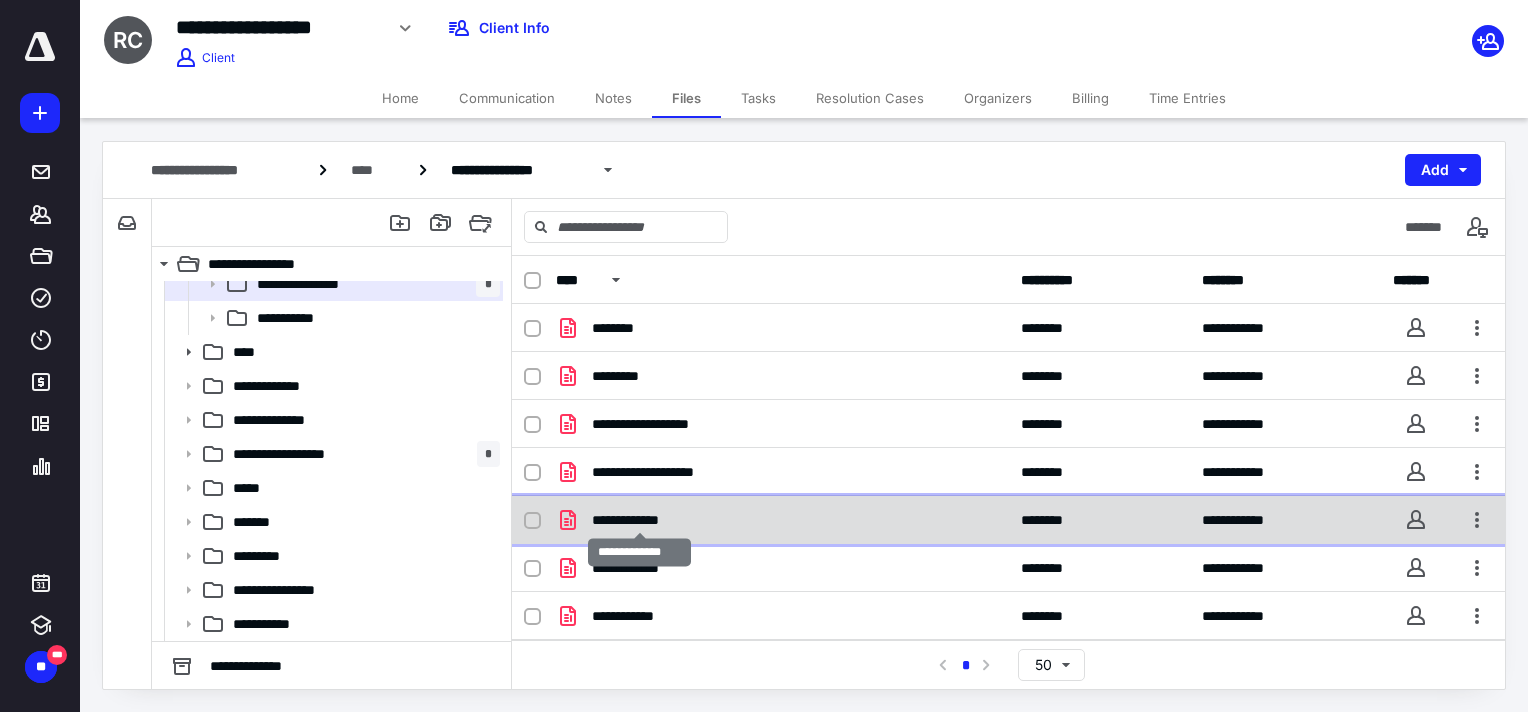 click on "**********" at bounding box center (639, 520) 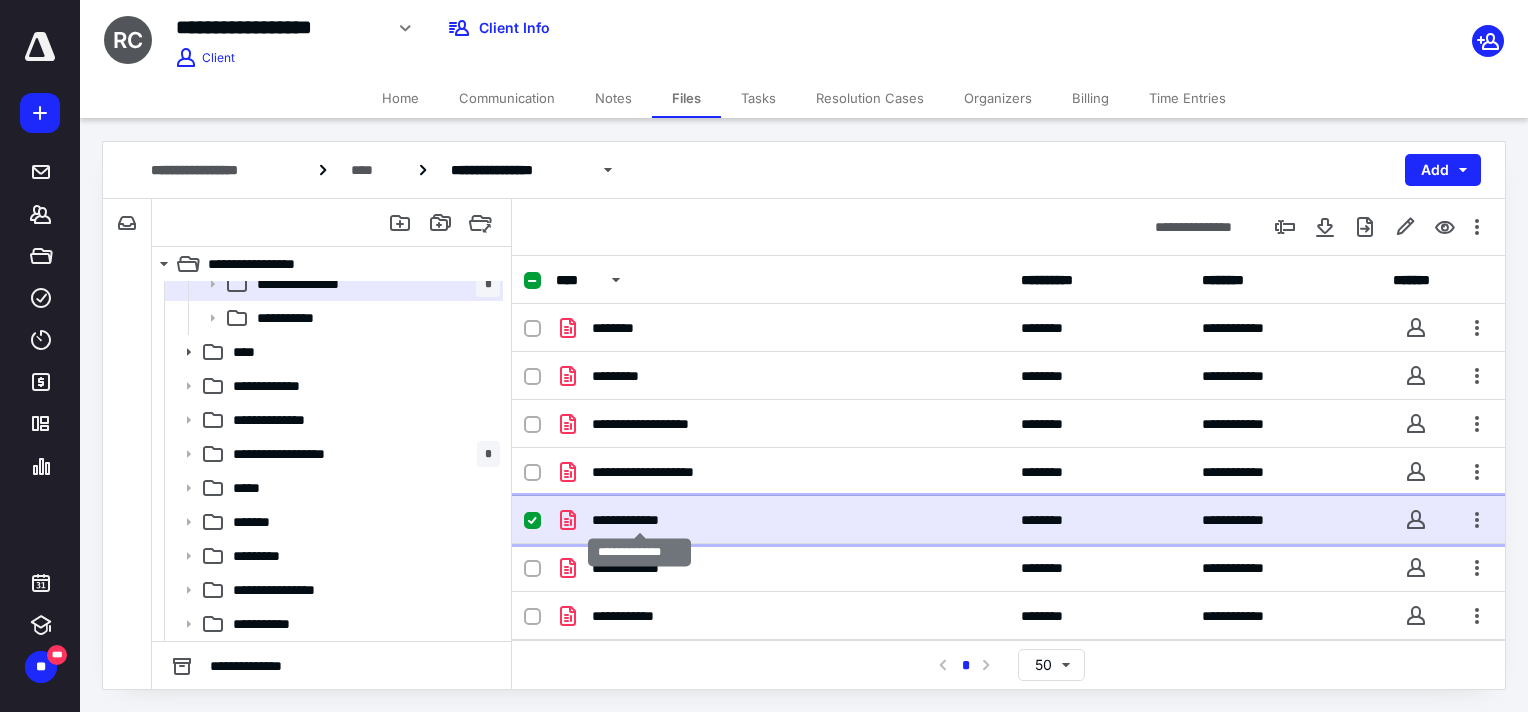 click on "**********" at bounding box center [639, 520] 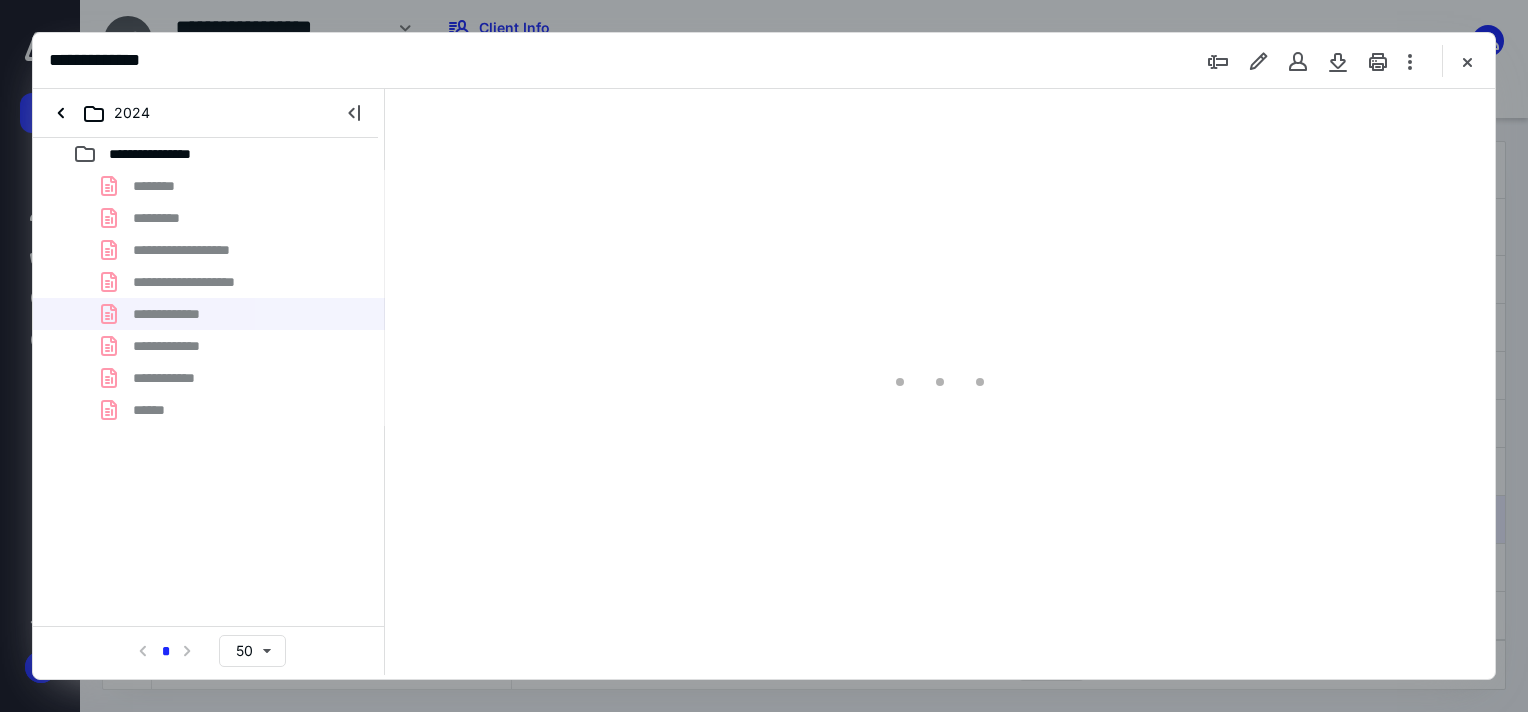 scroll, scrollTop: 0, scrollLeft: 0, axis: both 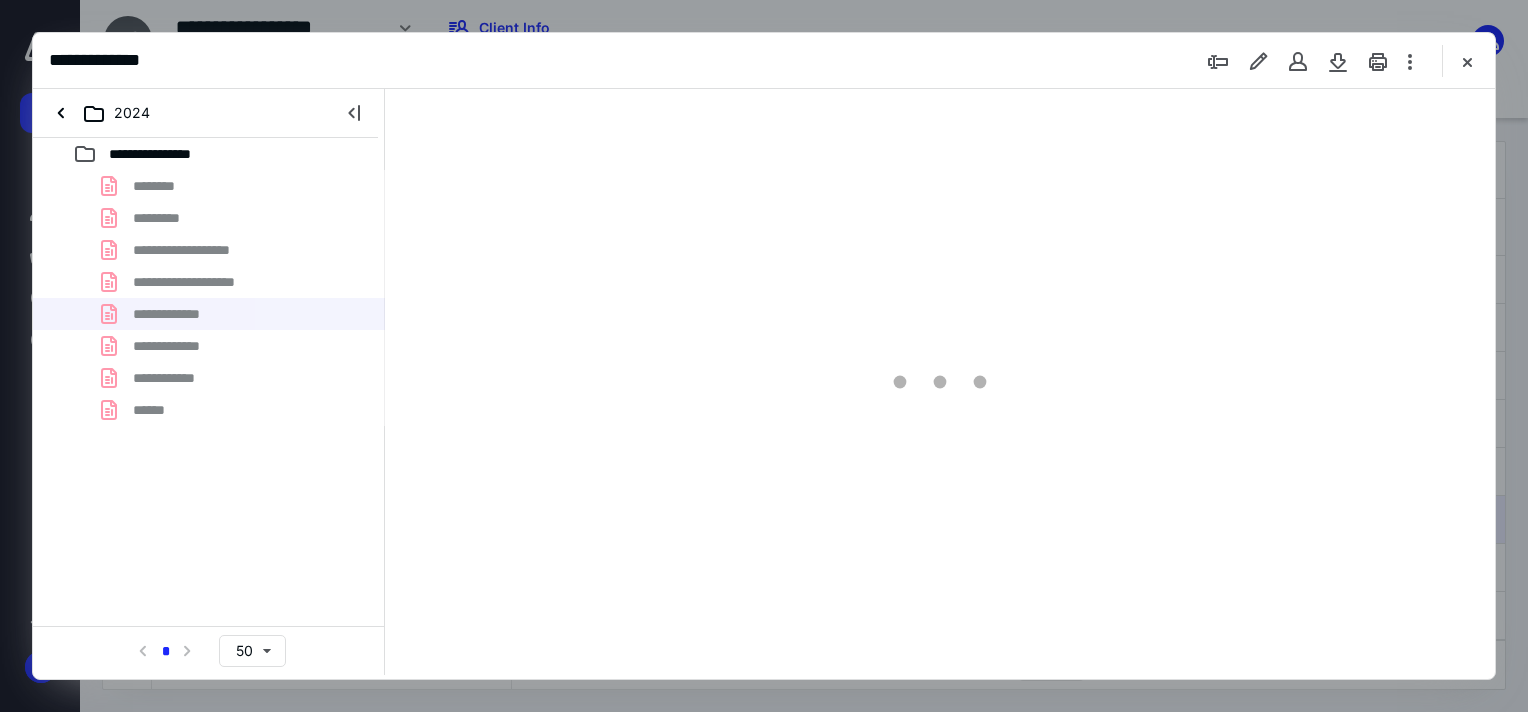 type on "64" 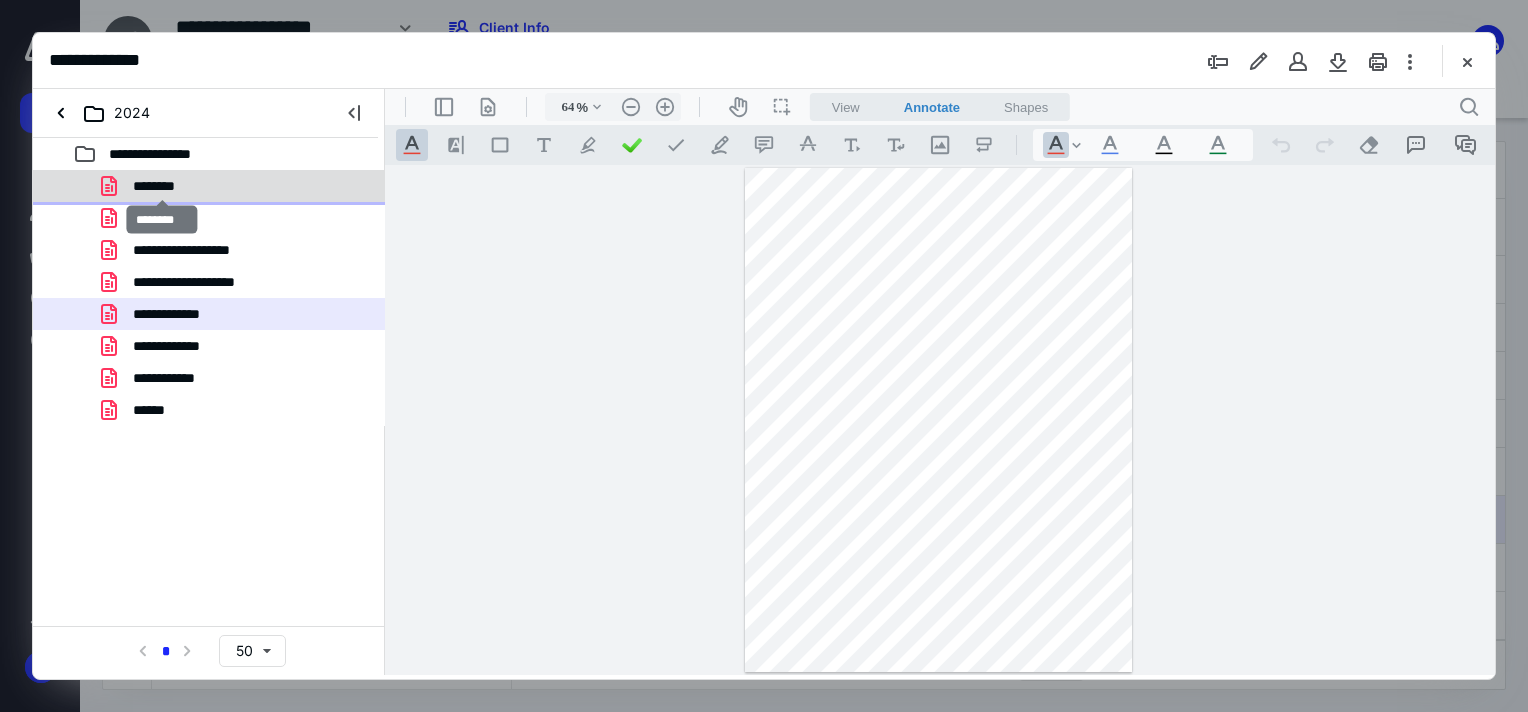 click on "********" at bounding box center (162, 186) 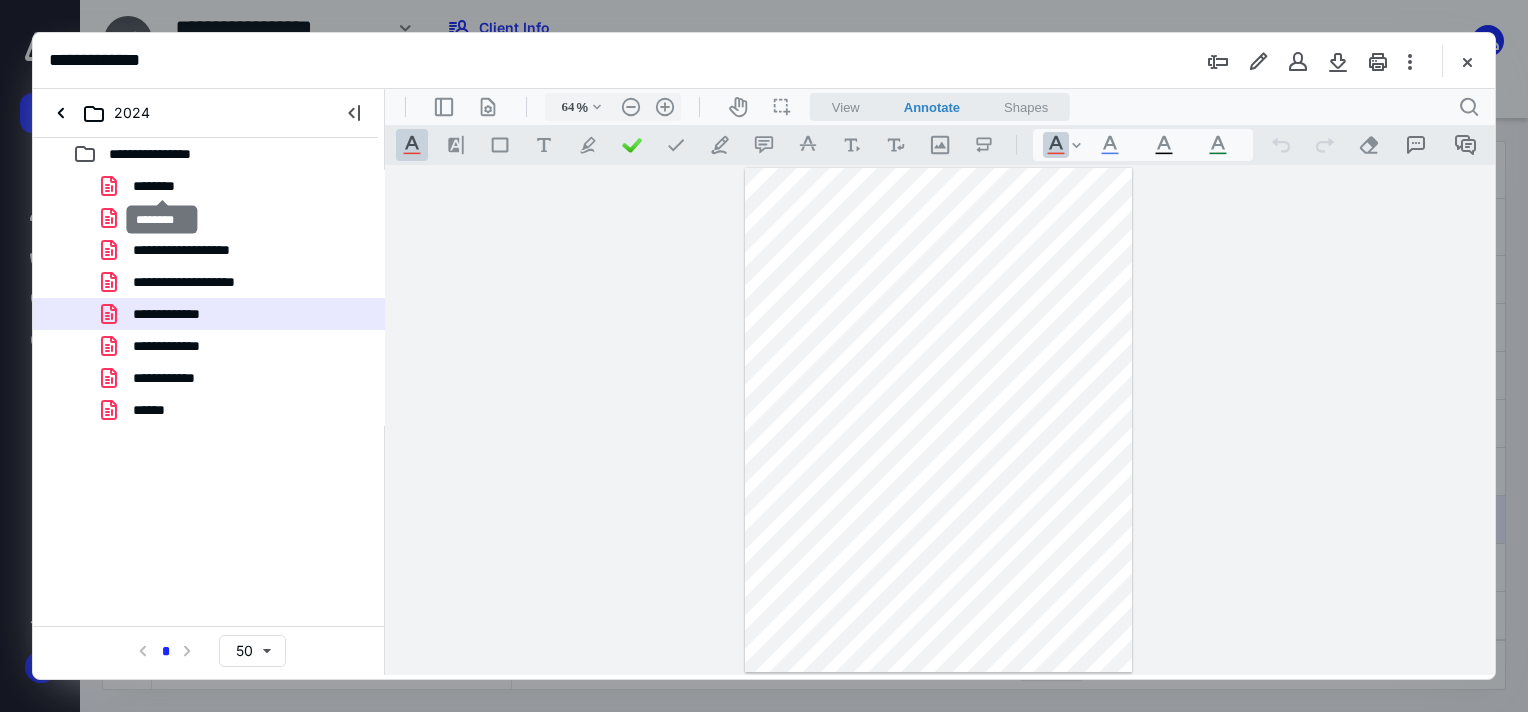 click on "**********" at bounding box center [209, 298] 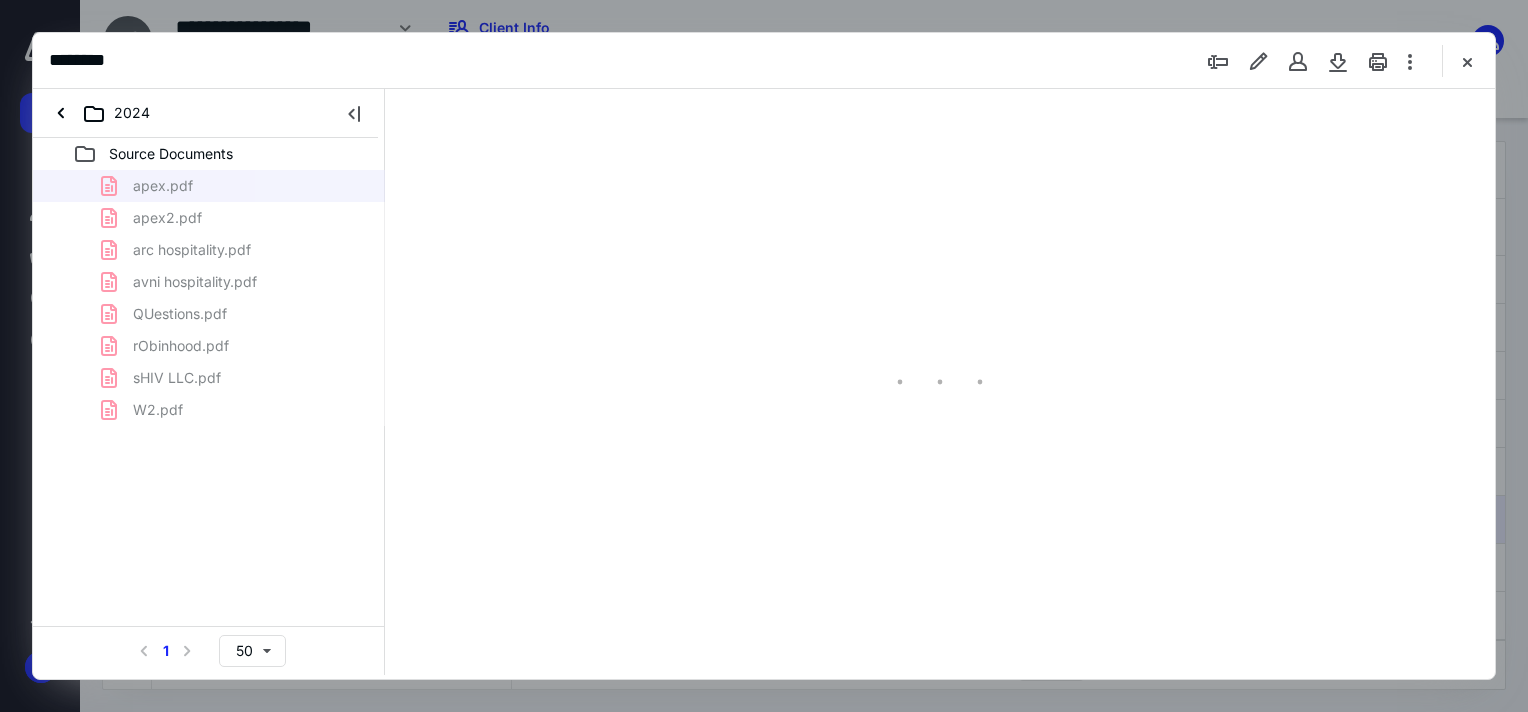 scroll, scrollTop: 0, scrollLeft: 0, axis: both 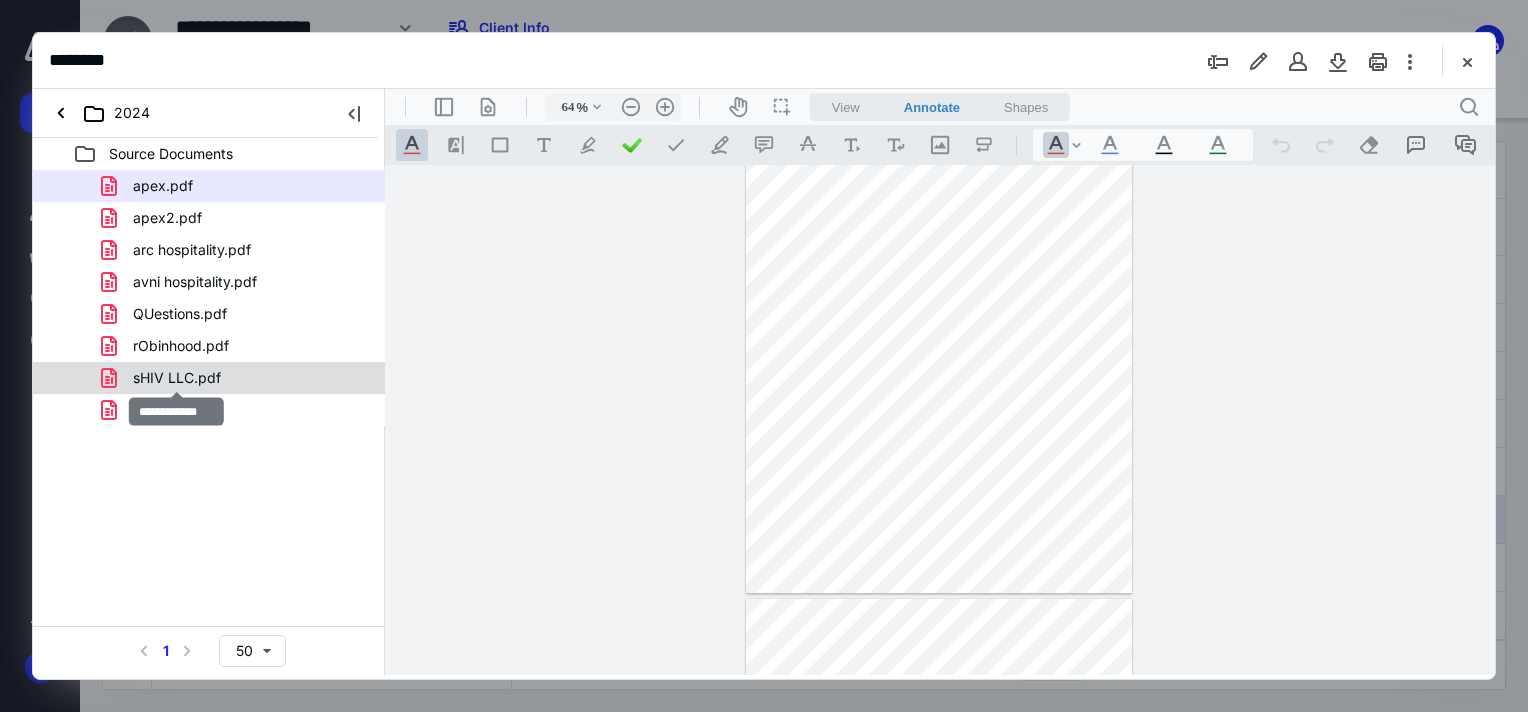 click on "sHIV LLC.pdf" at bounding box center [177, 378] 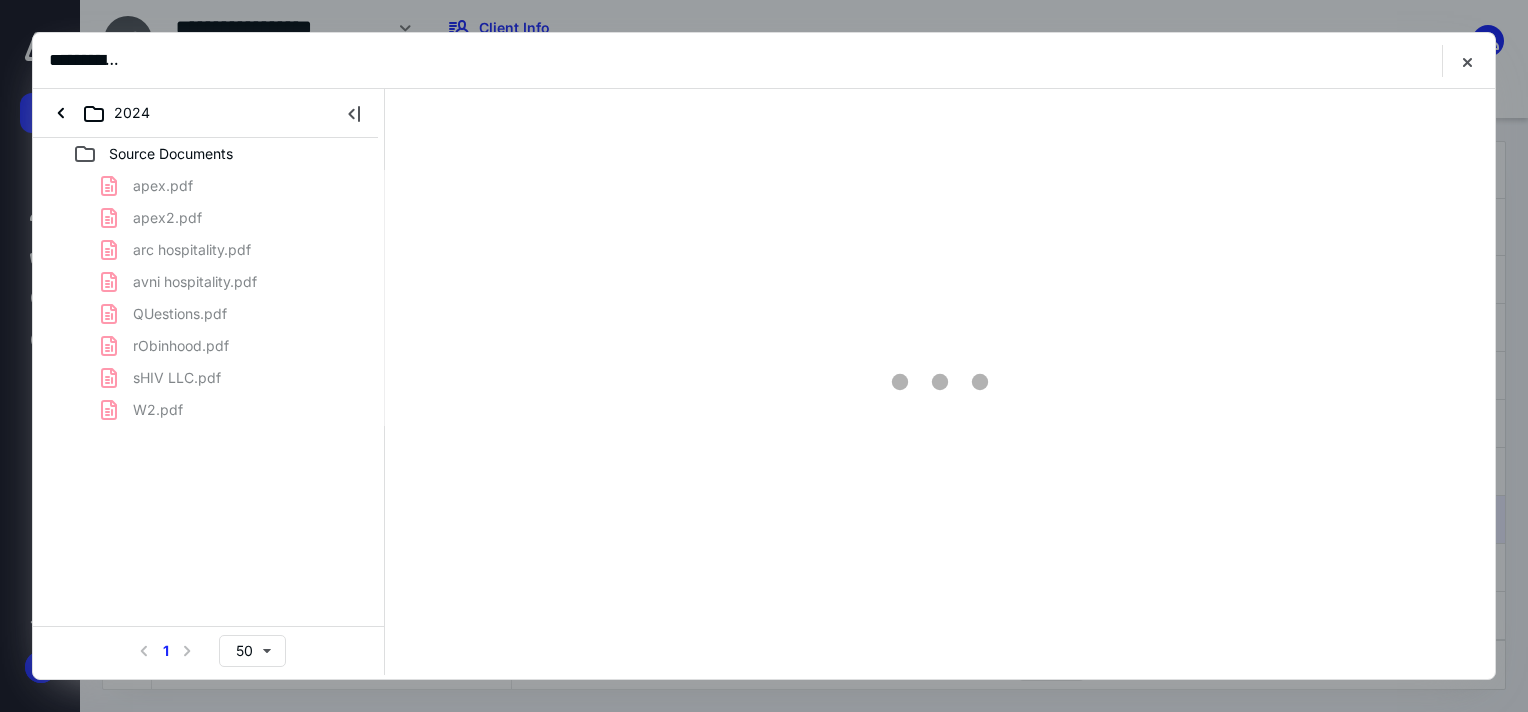 click on "apex.pdf apex2.pdf arc hospitality.pdf avni hospitality.pdf QUestions.pdf rObinhood.pdf sHIV LLC.pdf W2.pdf" at bounding box center (209, 298) 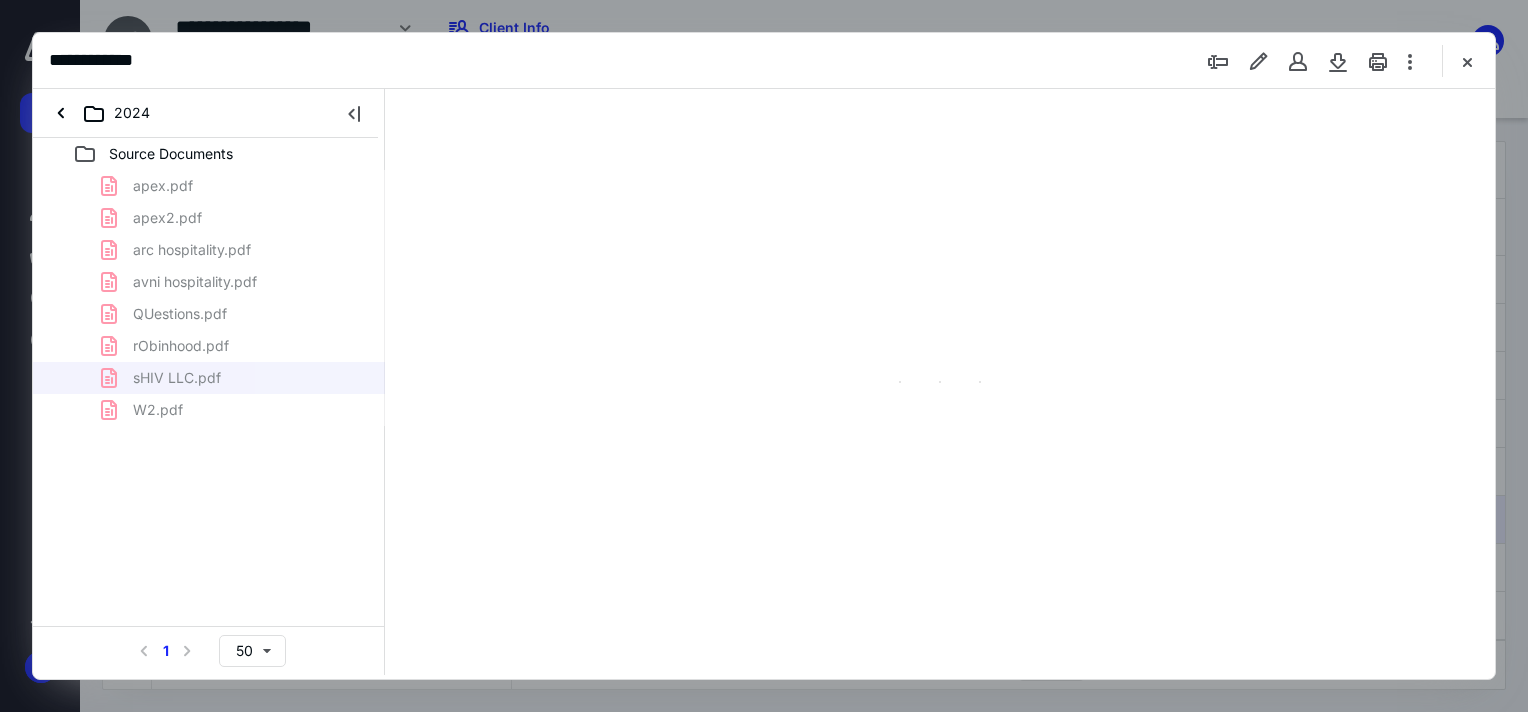 scroll, scrollTop: 0, scrollLeft: 0, axis: both 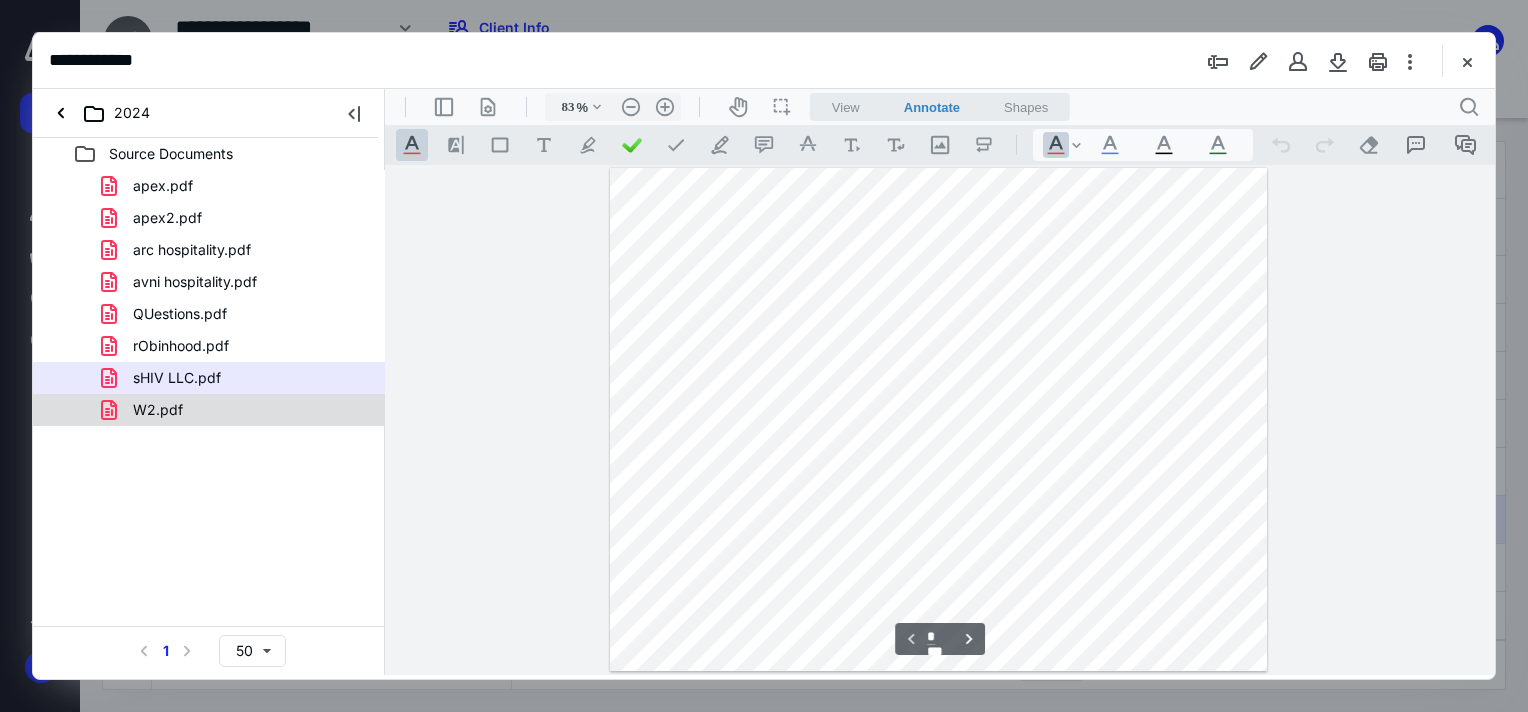 drag, startPoint x: 180, startPoint y: 380, endPoint x: 167, endPoint y: 416, distance: 38.27532 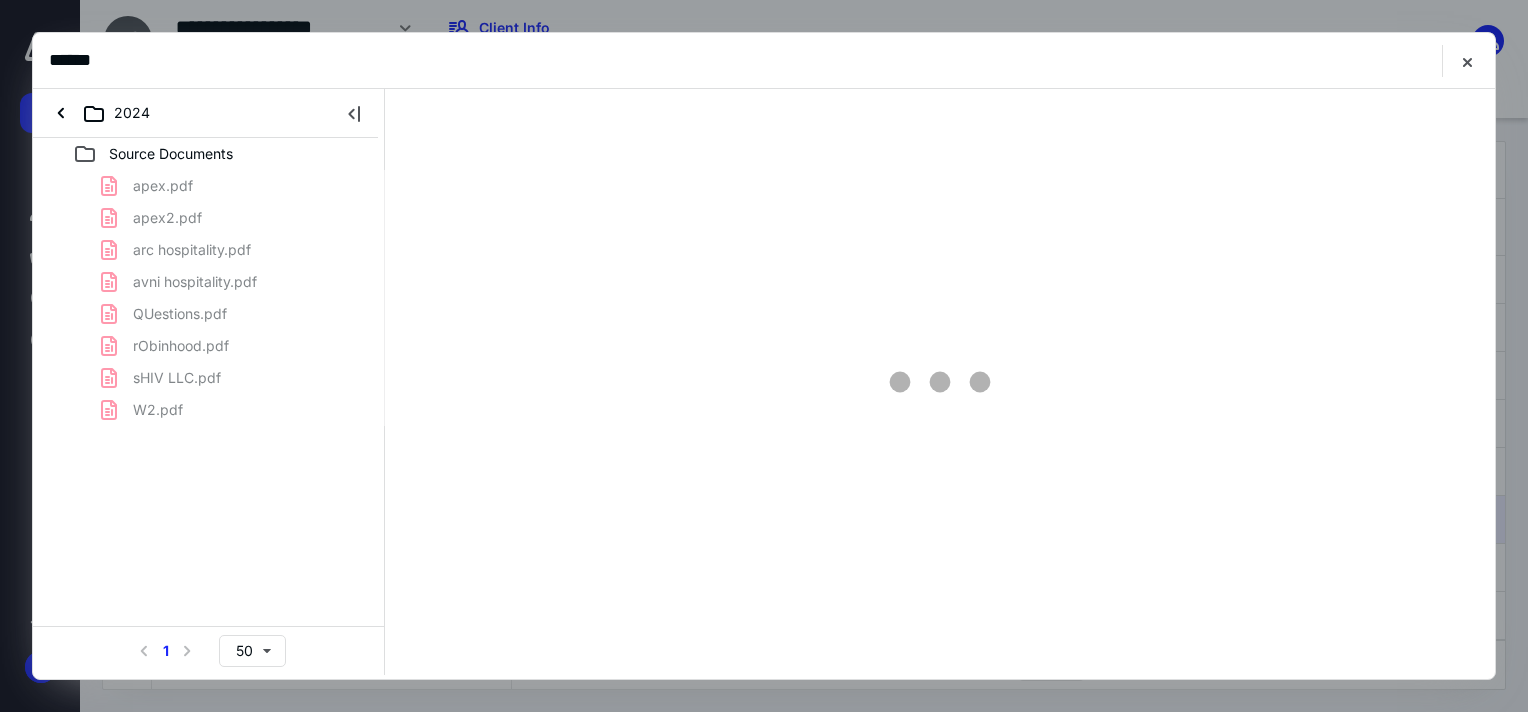 click on "apex.pdf apex2.pdf arc hospitality.pdf avni hospitality.pdf QUestions.pdf rObinhood.pdf sHIV LLC.pdf W2.pdf" at bounding box center (209, 298) 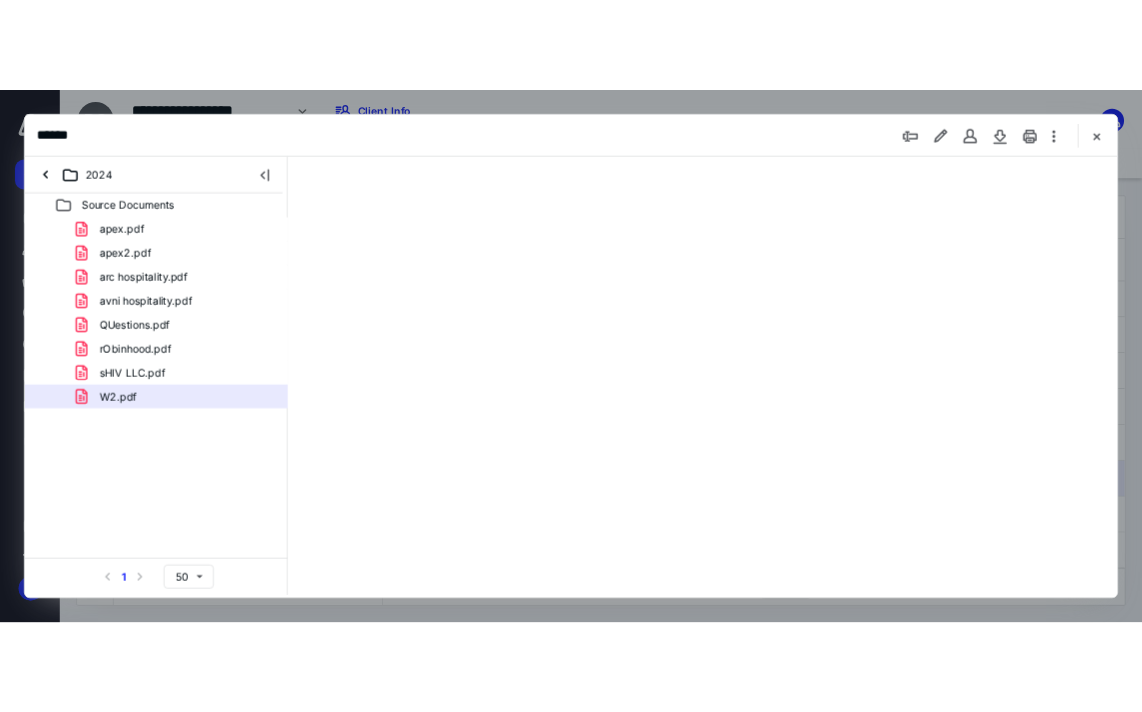 scroll, scrollTop: 79, scrollLeft: 0, axis: vertical 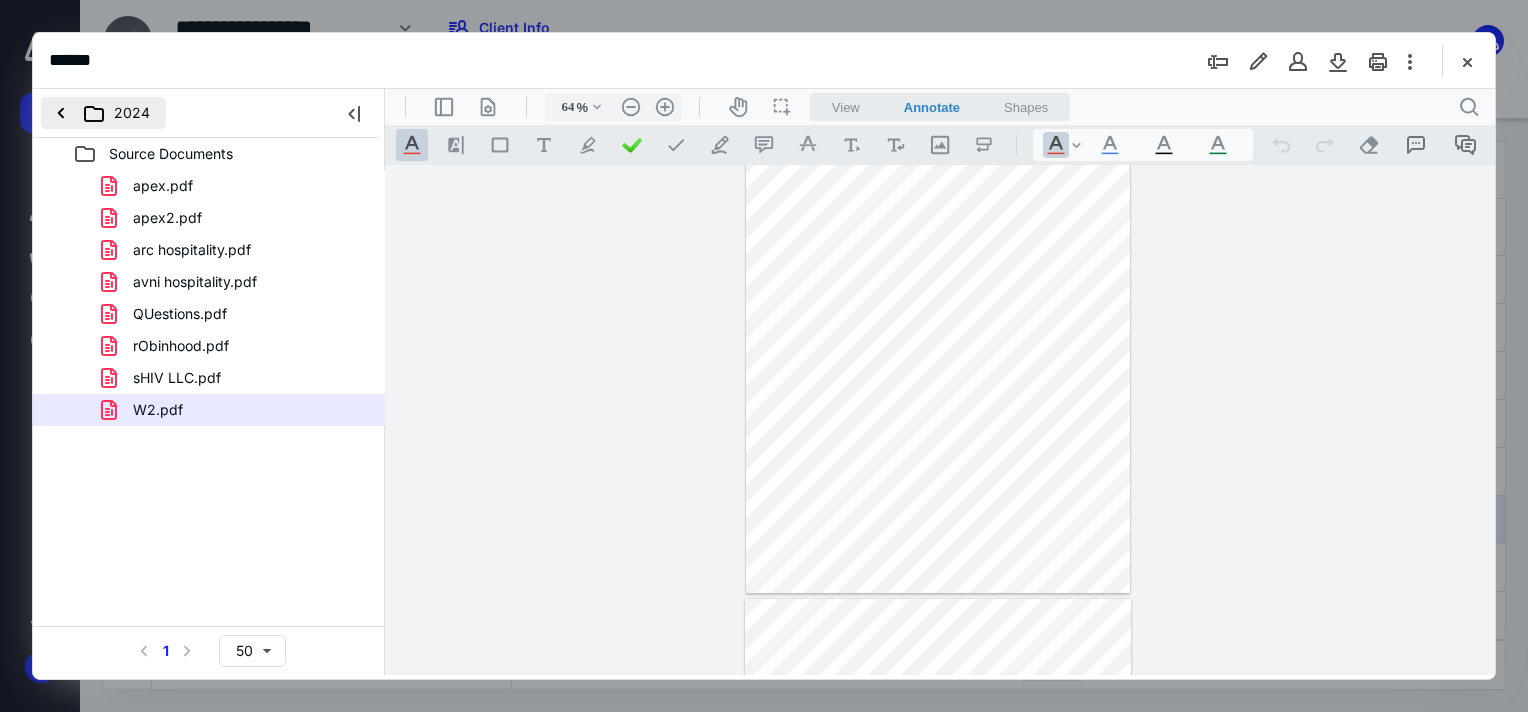 click on "2024" at bounding box center (103, 113) 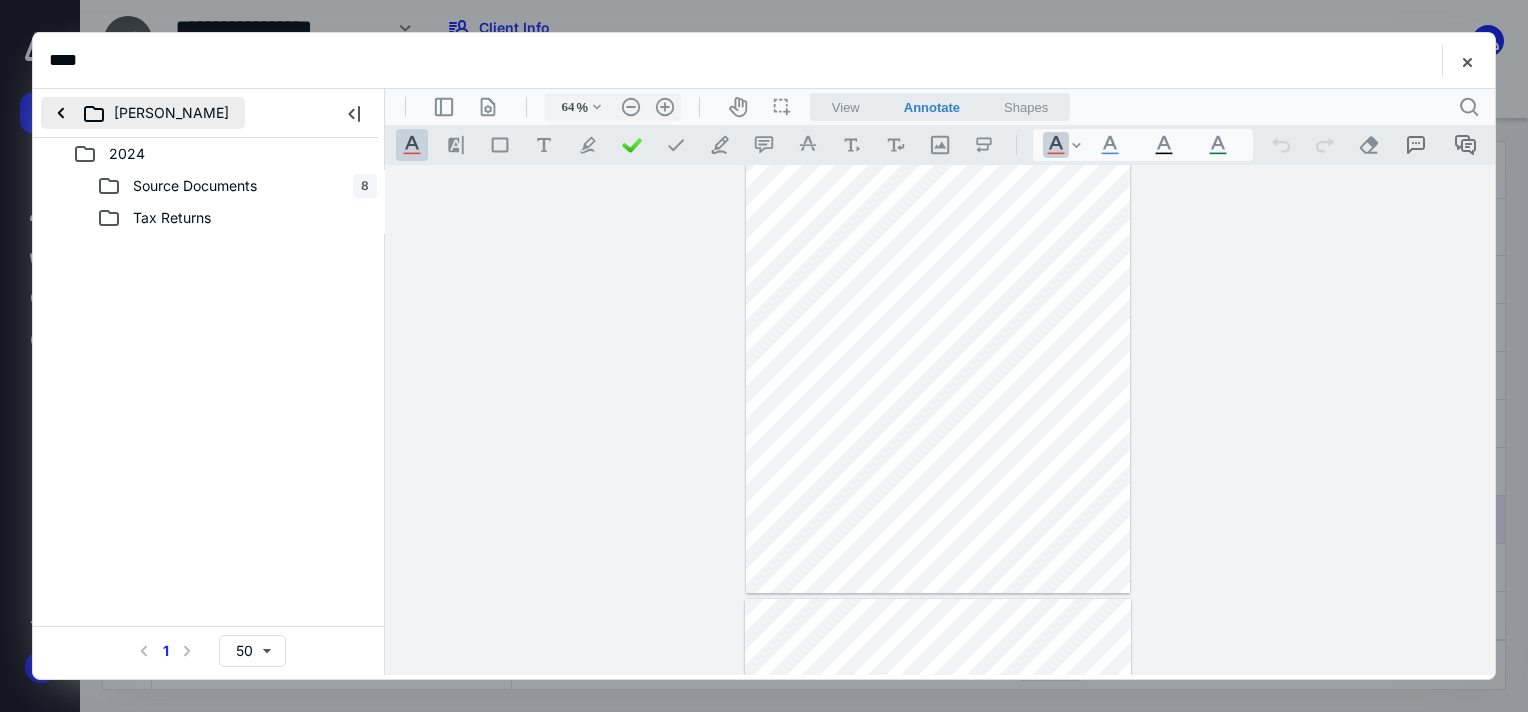 click on "[PERSON_NAME]" at bounding box center (143, 113) 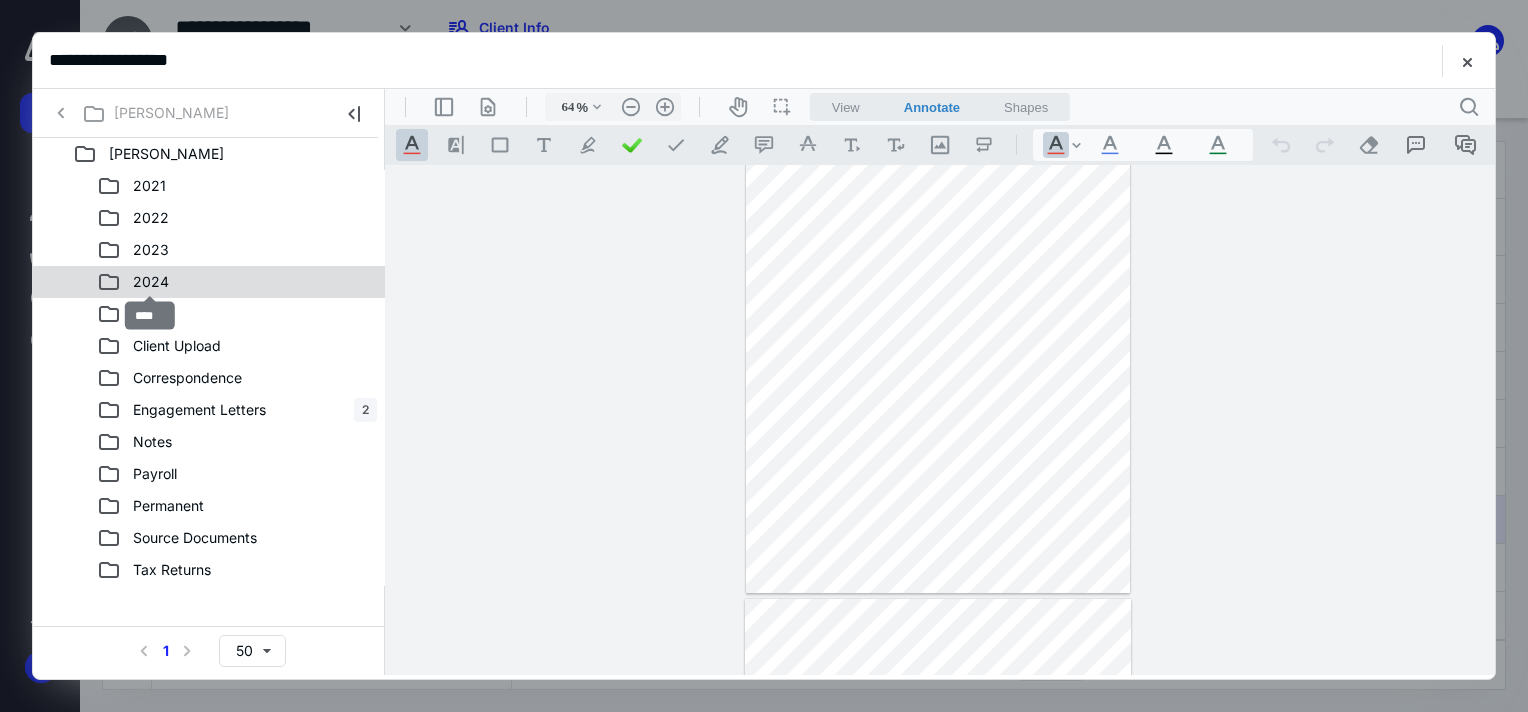 click on "2024" at bounding box center [151, 282] 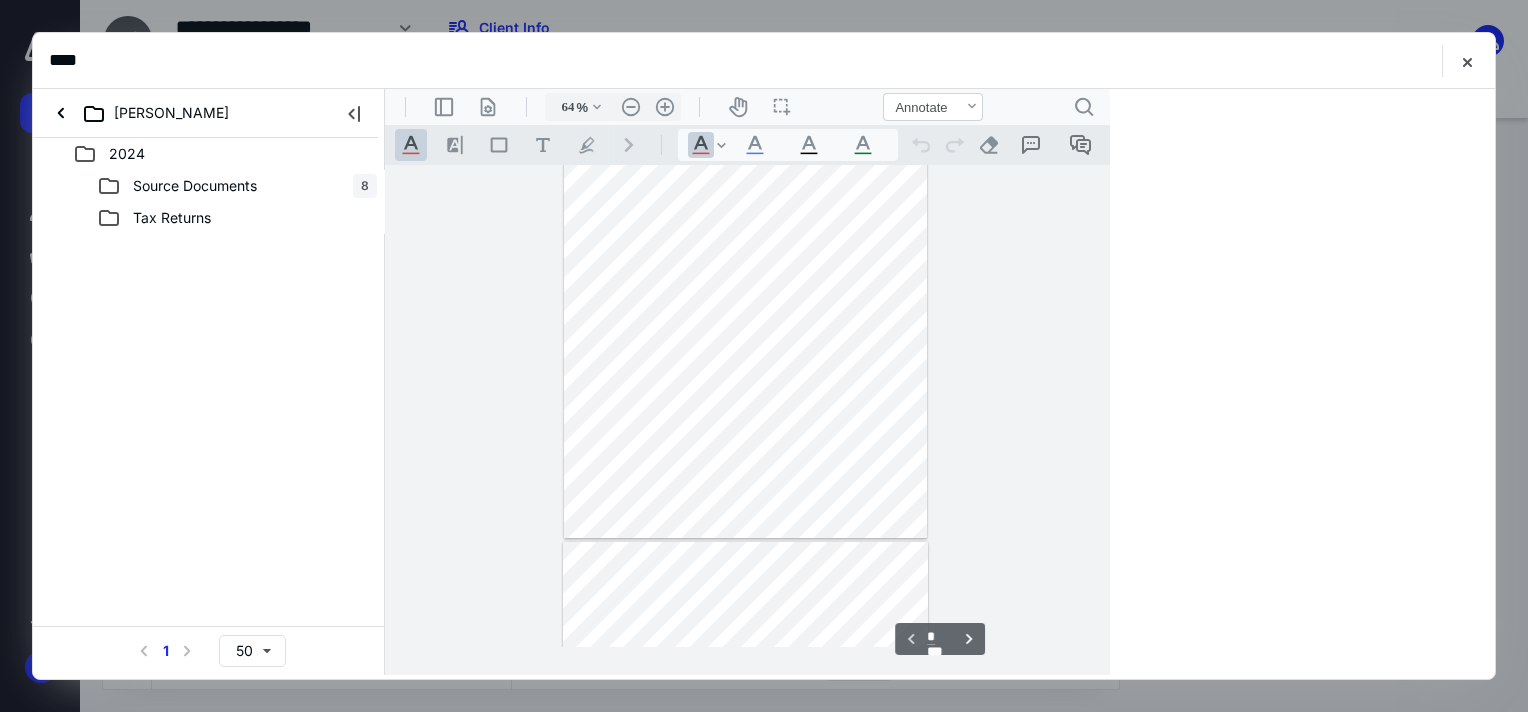 scroll, scrollTop: 79, scrollLeft: 0, axis: vertical 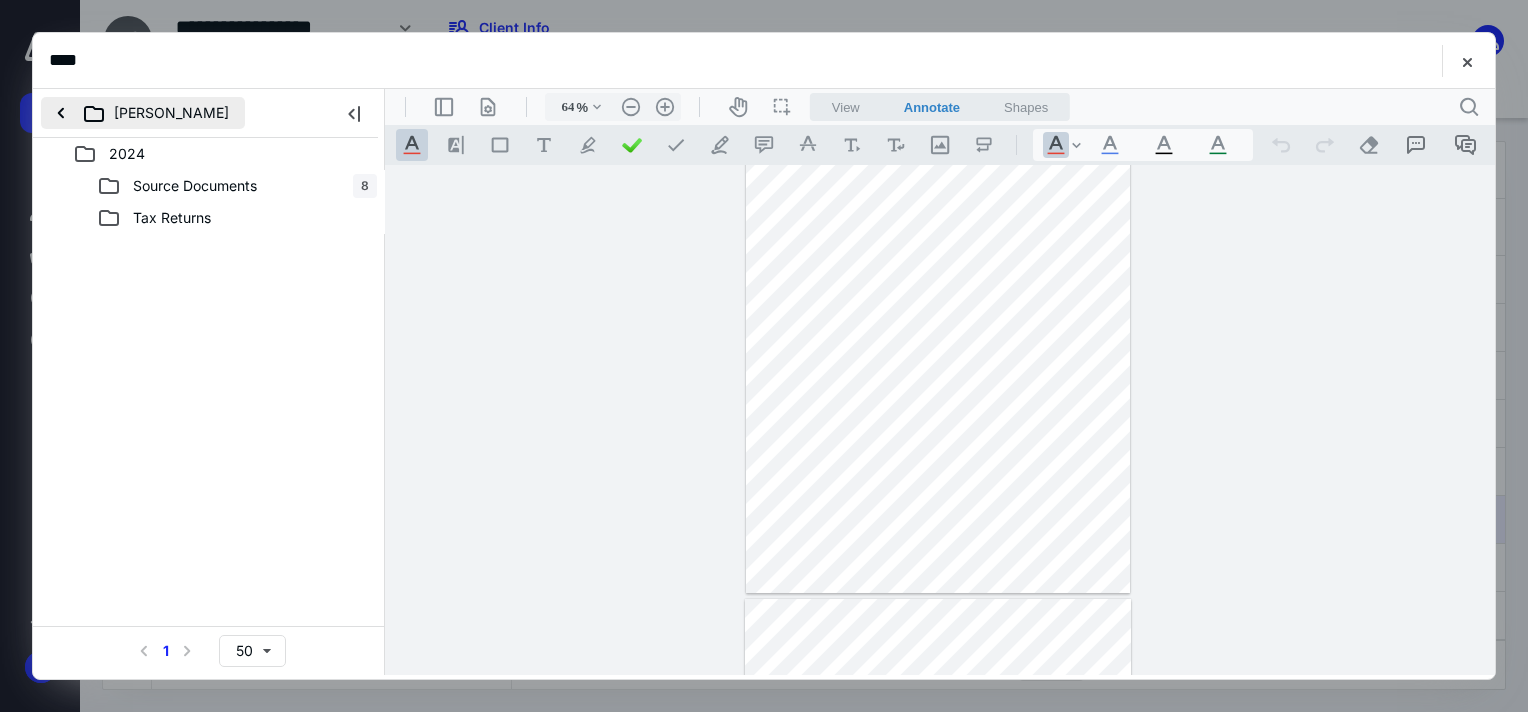 click on "[PERSON_NAME]" at bounding box center [143, 113] 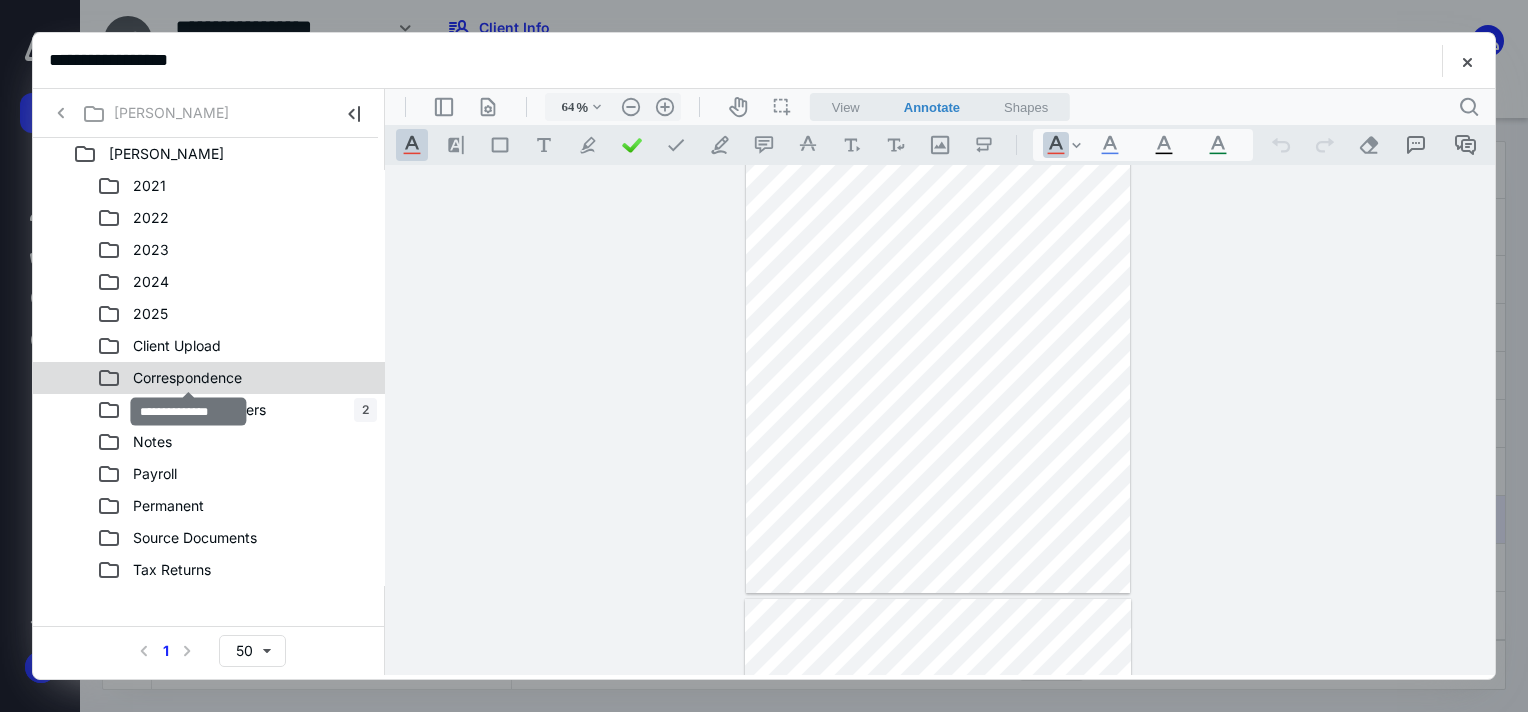 click on "Correspondence" at bounding box center [187, 378] 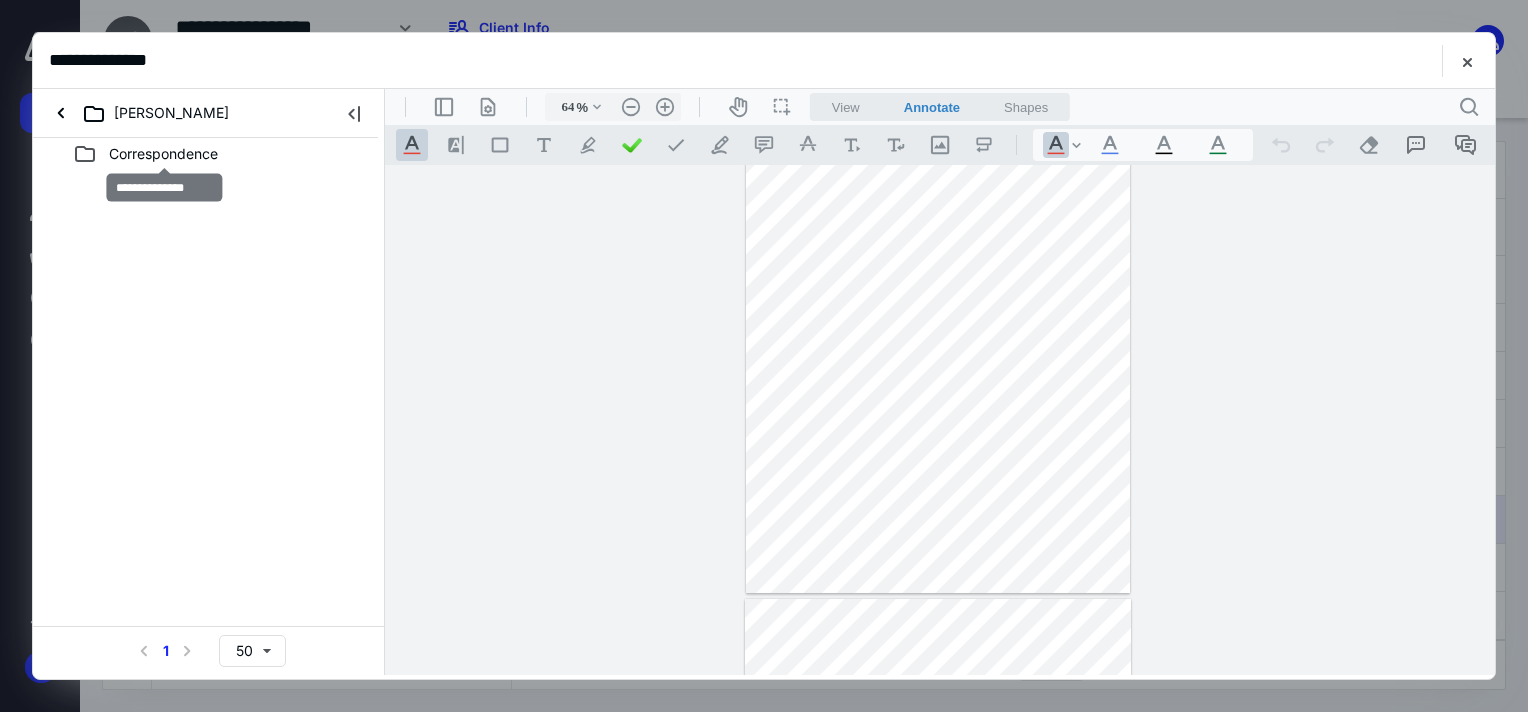 click on "Correspondence" at bounding box center (163, 154) 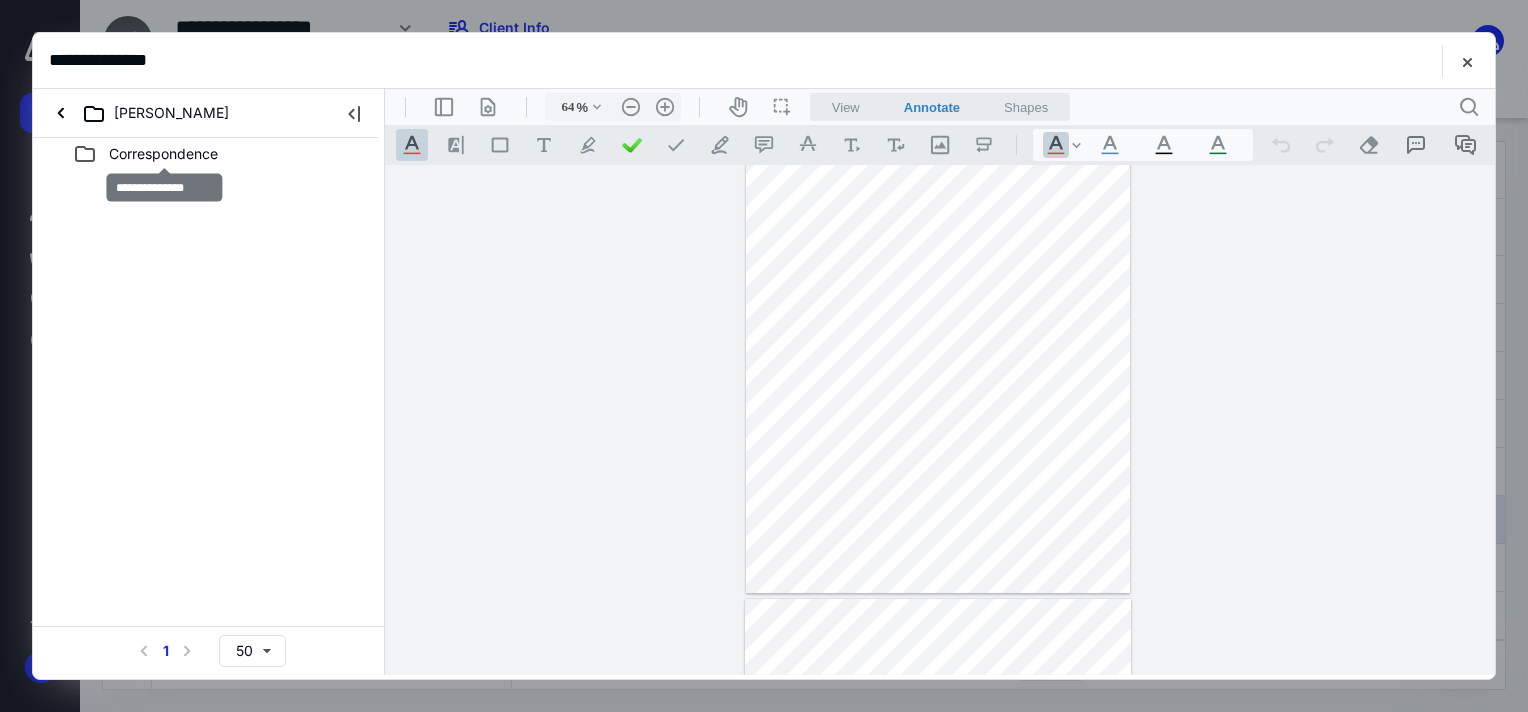 click on "Correspondence" at bounding box center (163, 154) 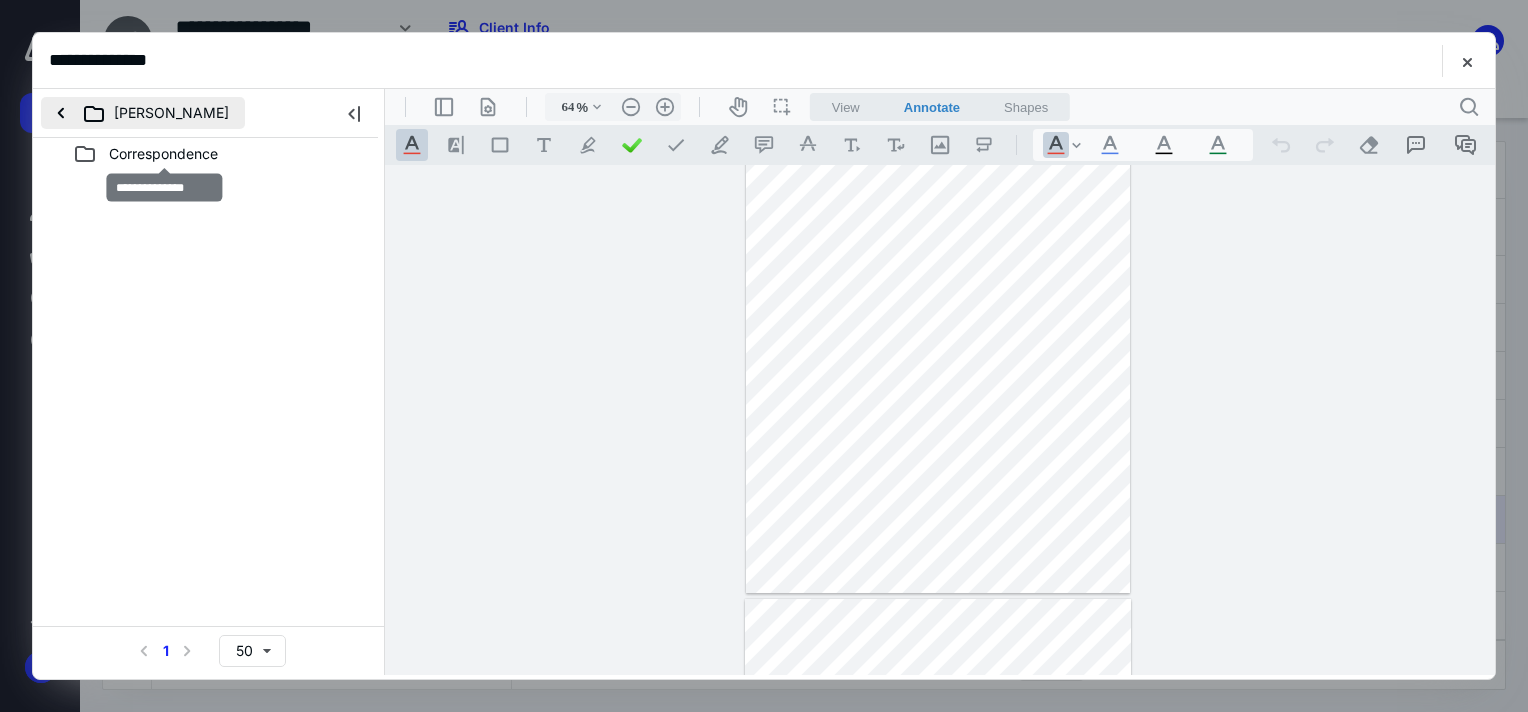 drag, startPoint x: 192, startPoint y: 156, endPoint x: 60, endPoint y: 111, distance: 139.45967 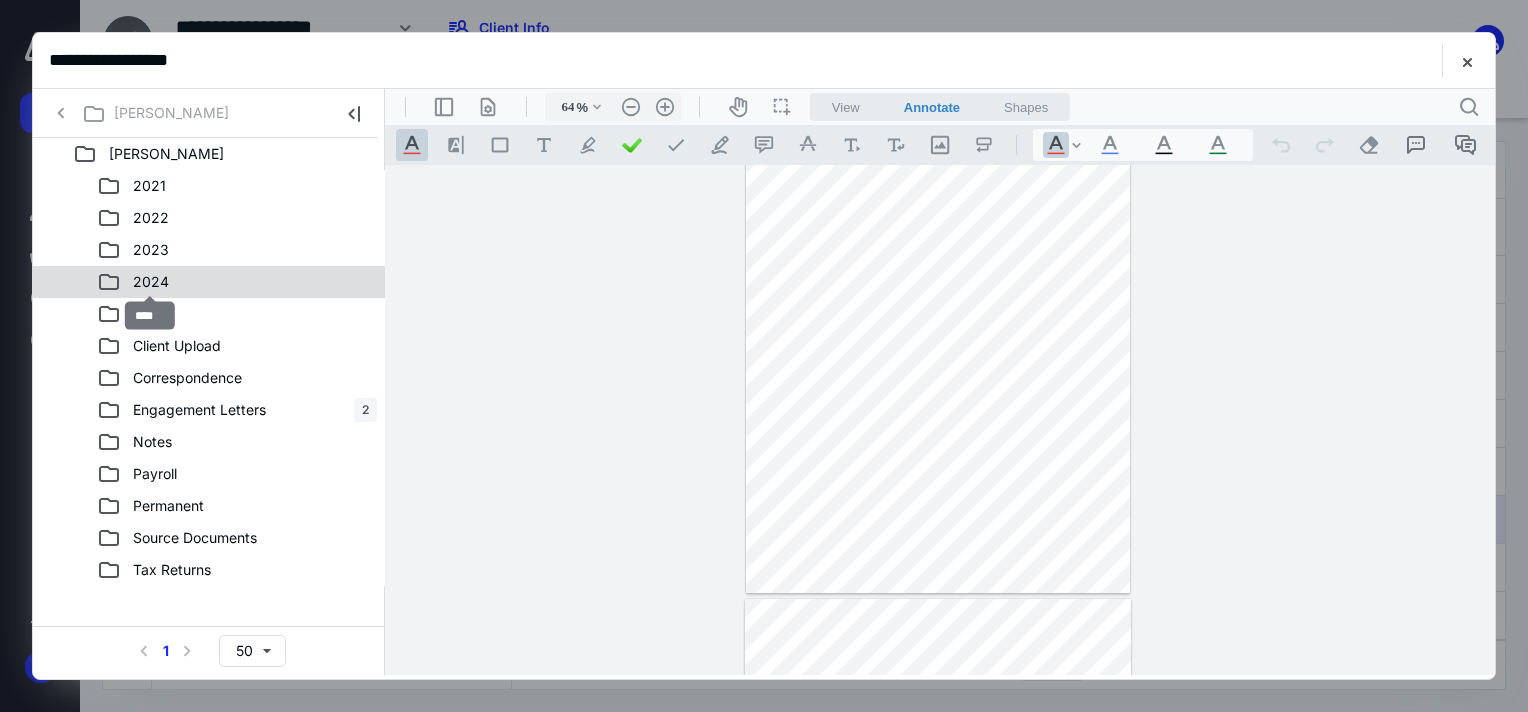 click on "2024" at bounding box center [151, 282] 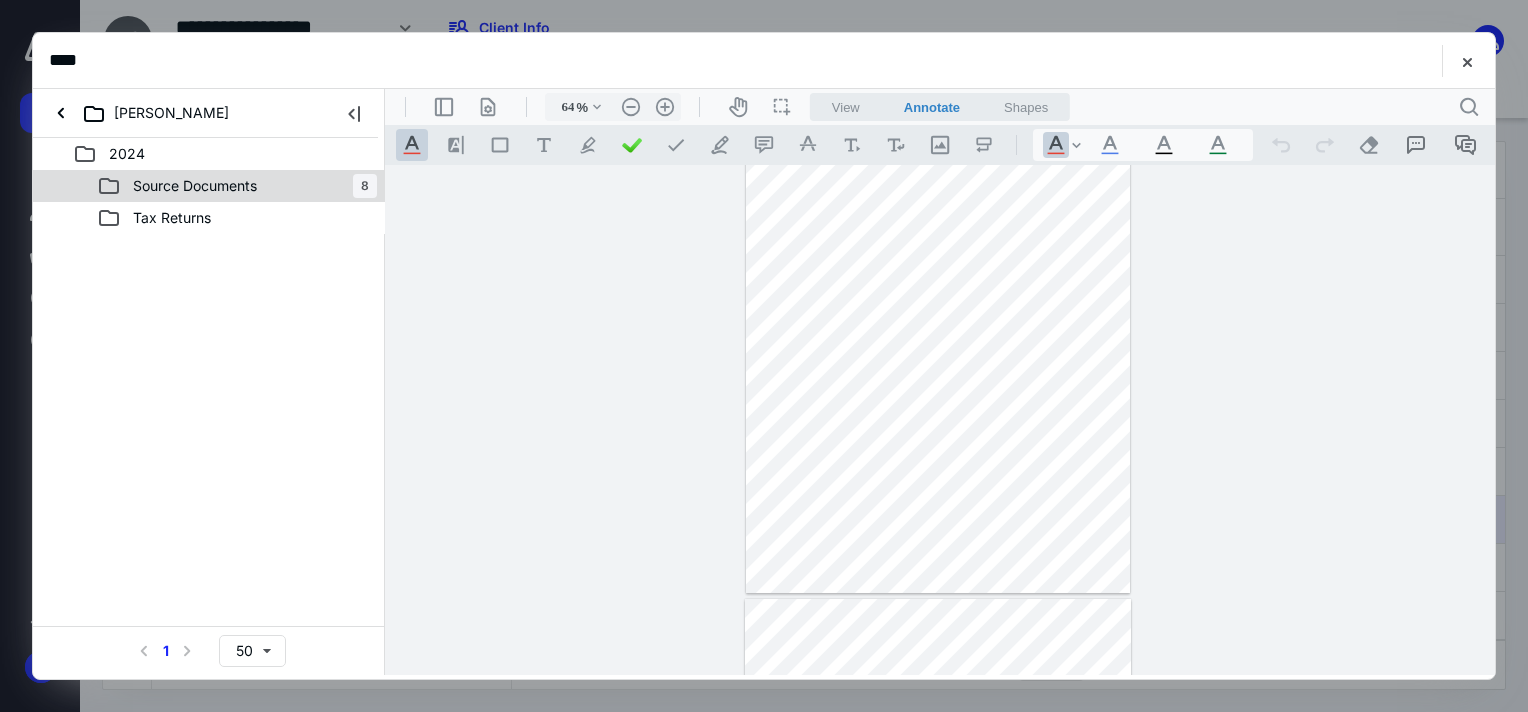 drag, startPoint x: 158, startPoint y: 283, endPoint x: 140, endPoint y: 181, distance: 103.57606 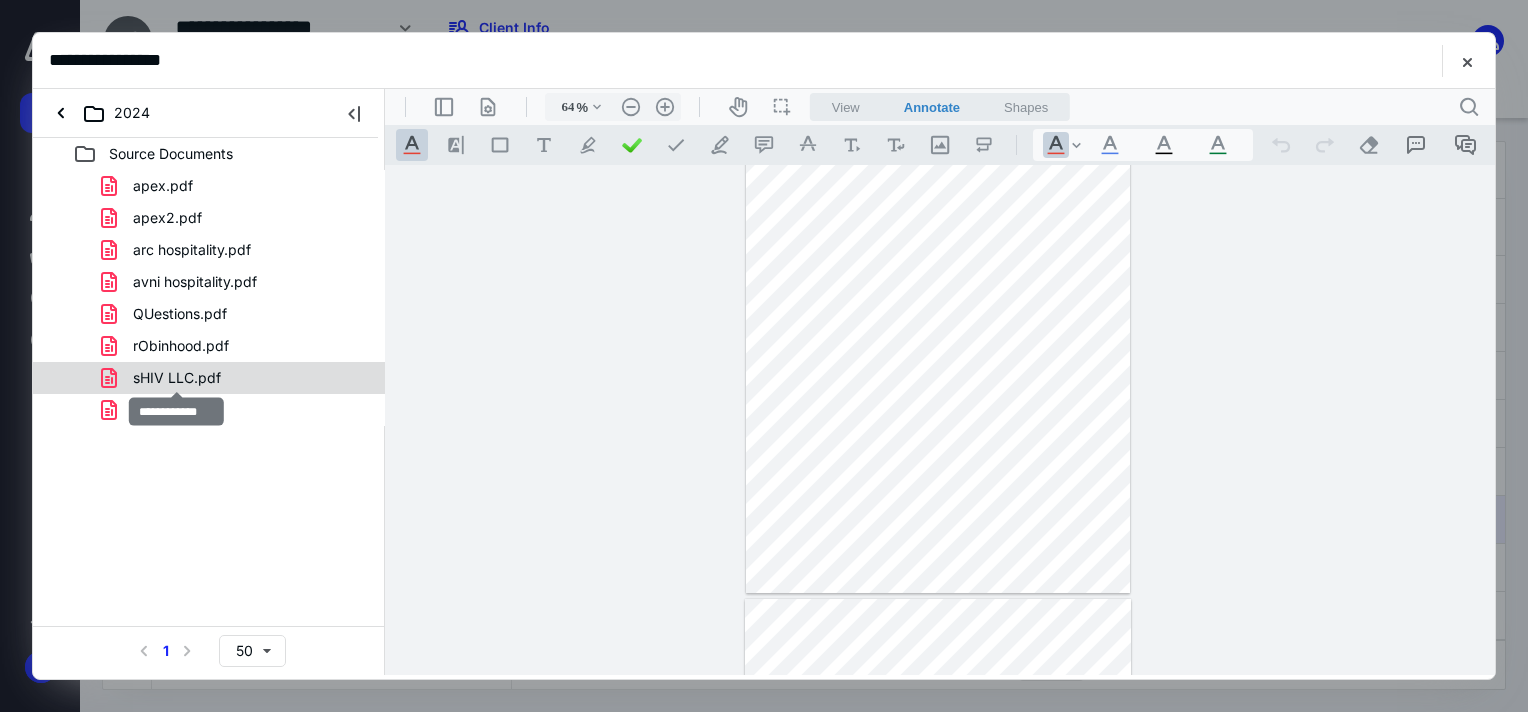 click on "sHIV LLC.pdf" at bounding box center (177, 378) 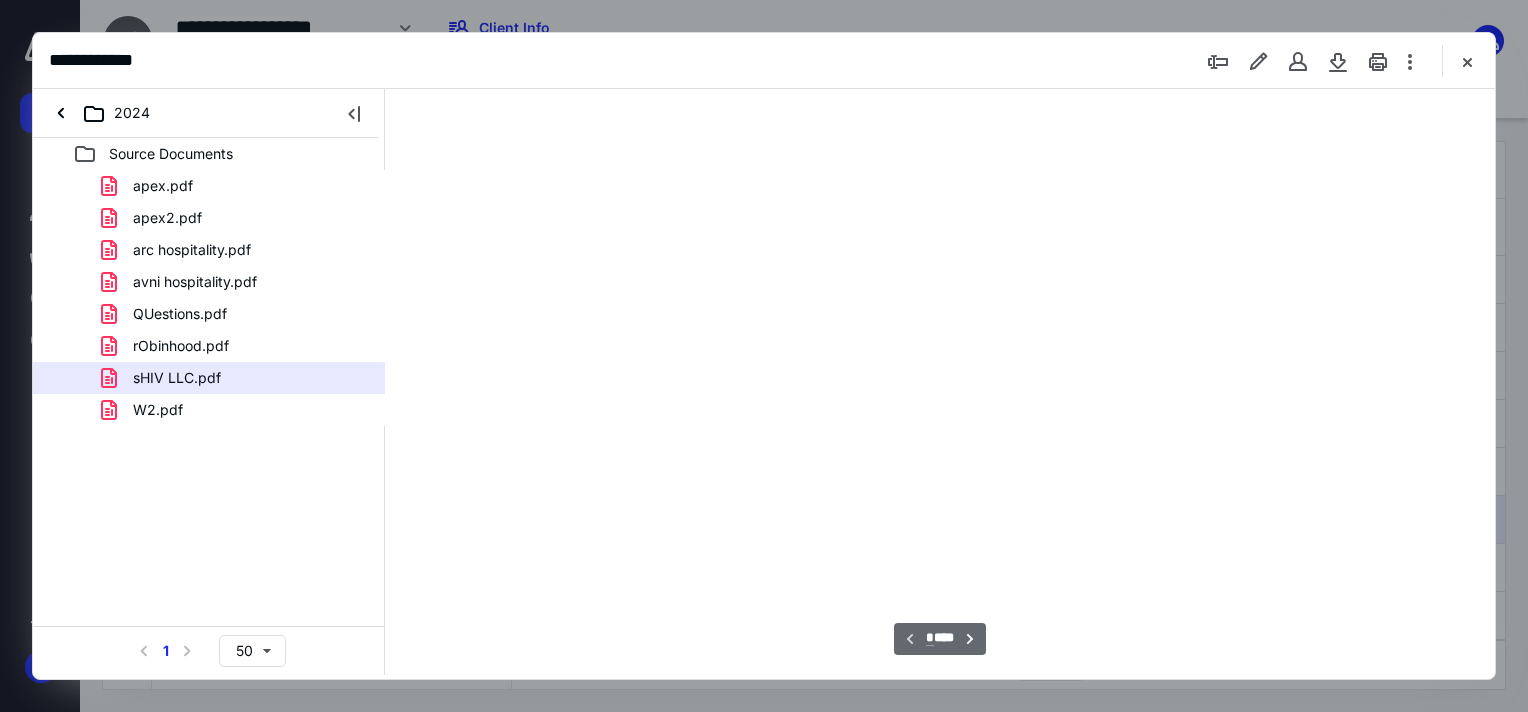 type on "83" 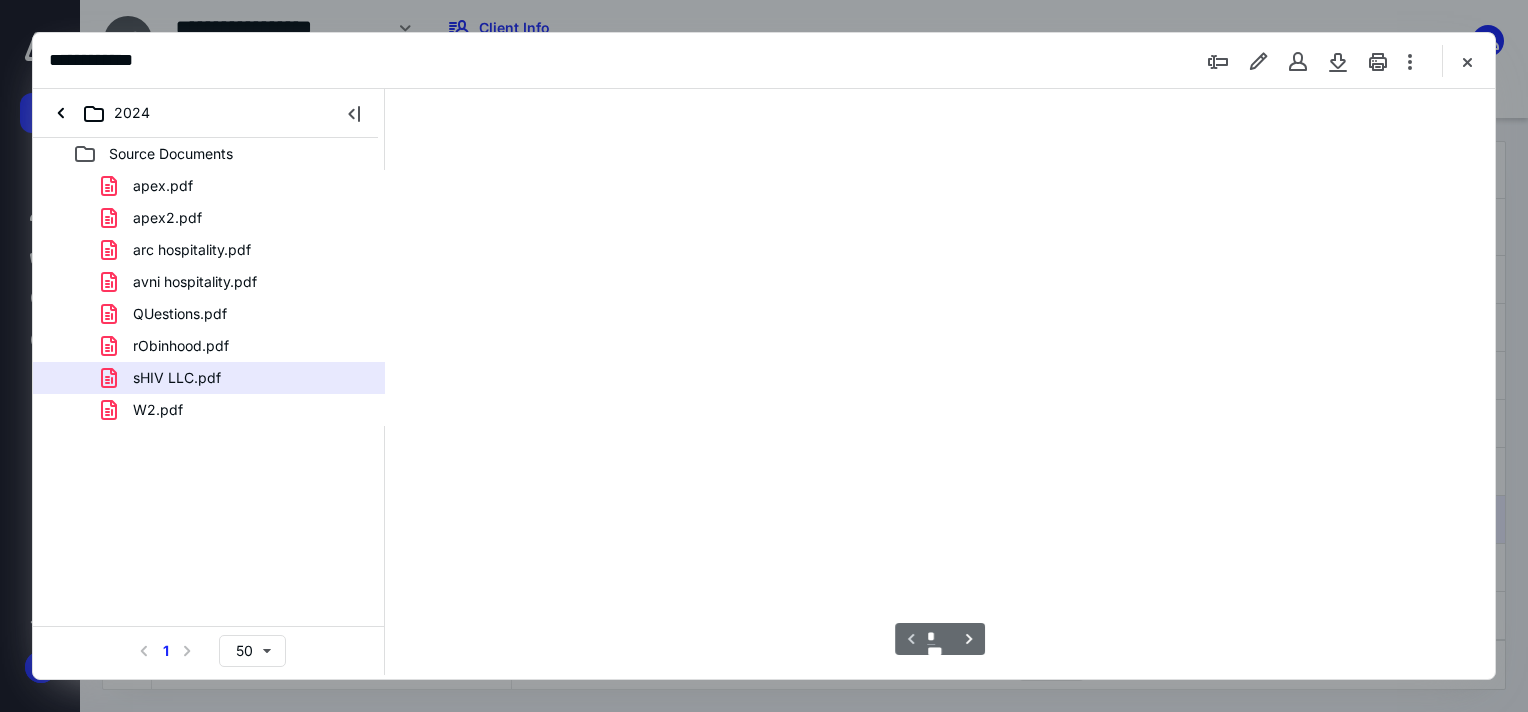 scroll, scrollTop: 79, scrollLeft: 0, axis: vertical 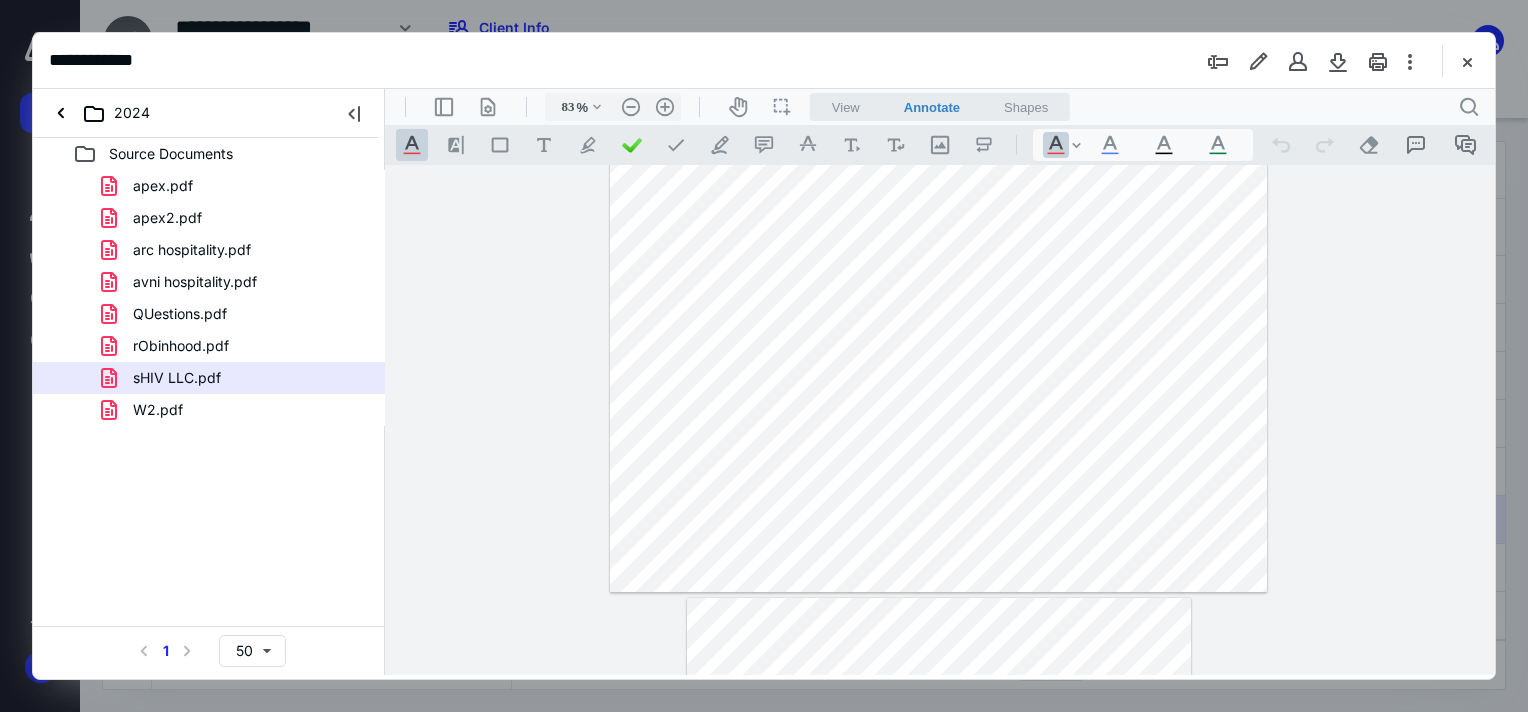 click on "**********" at bounding box center [940, 420] 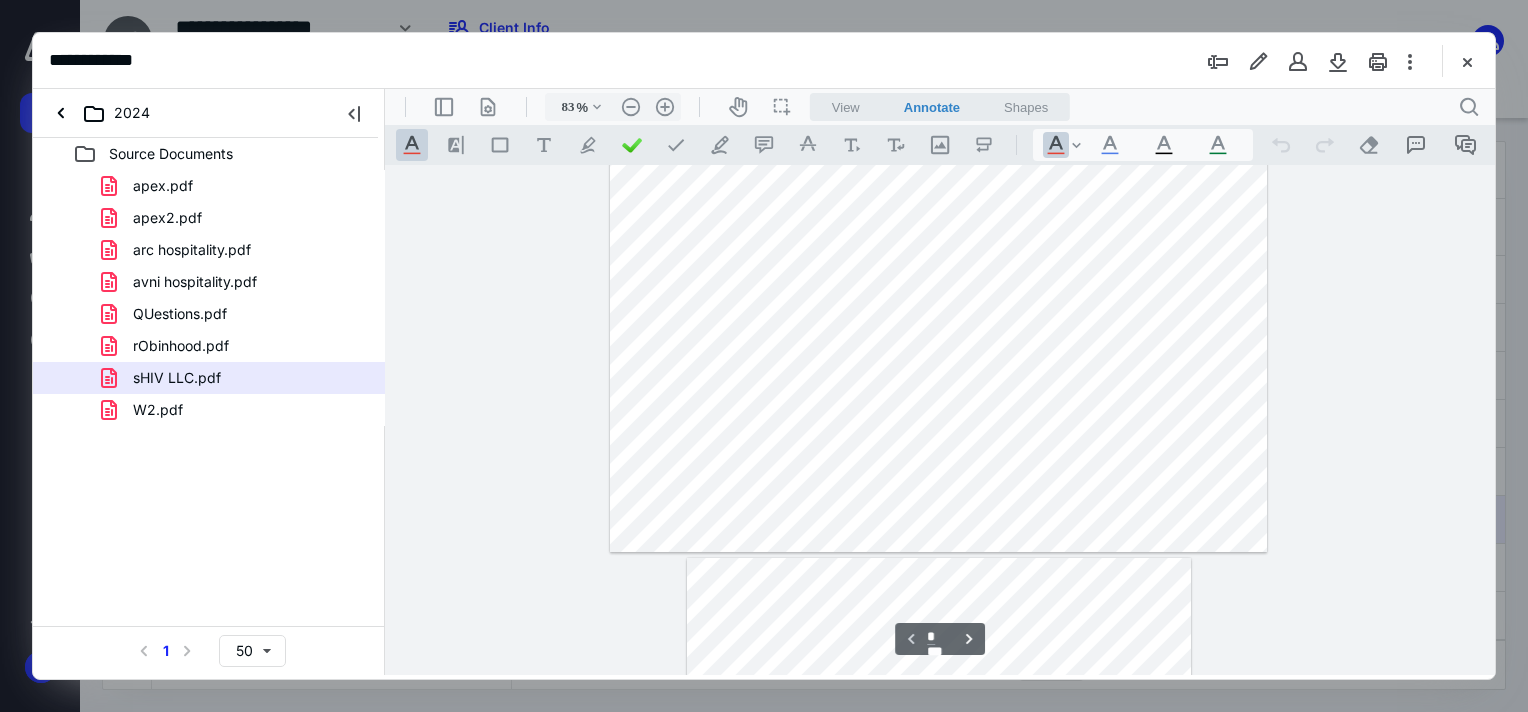 type on "*" 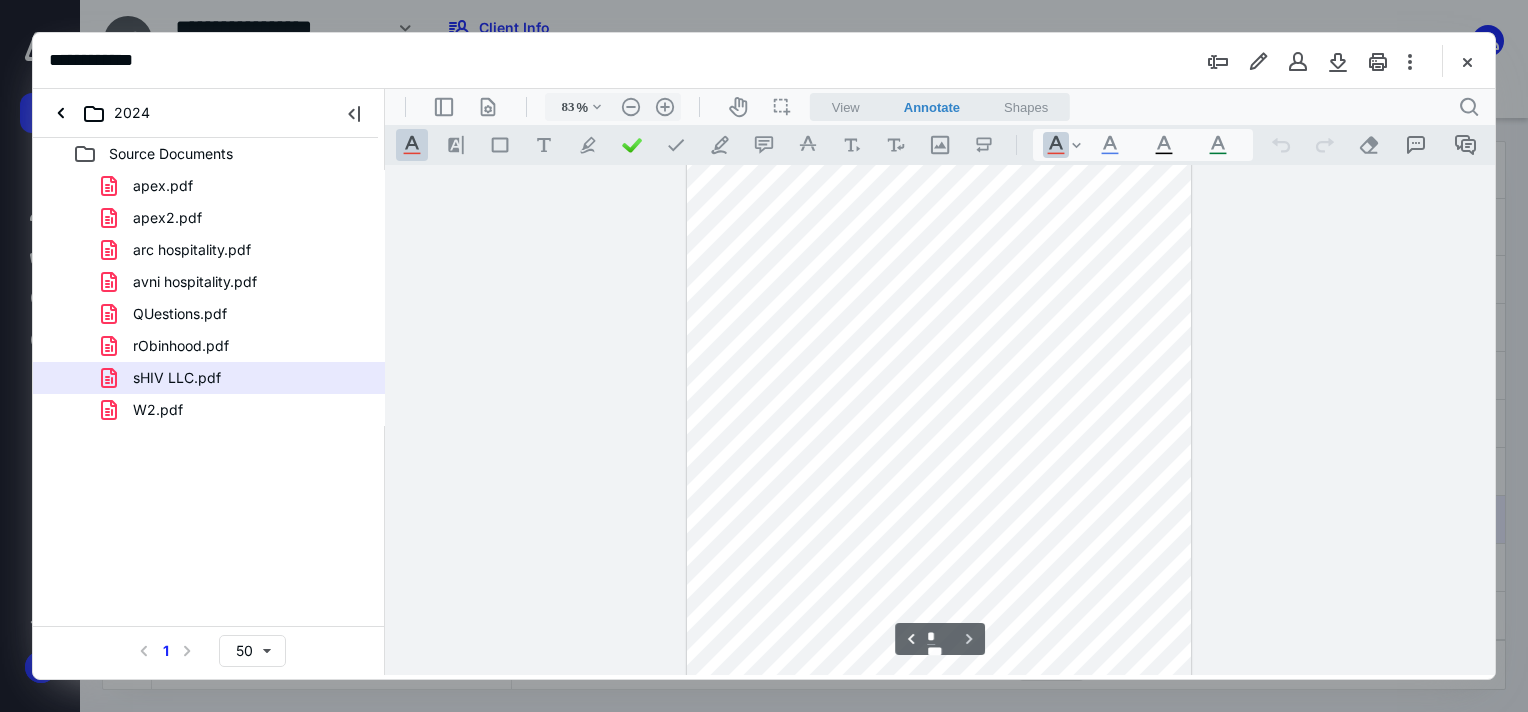scroll, scrollTop: 664, scrollLeft: 0, axis: vertical 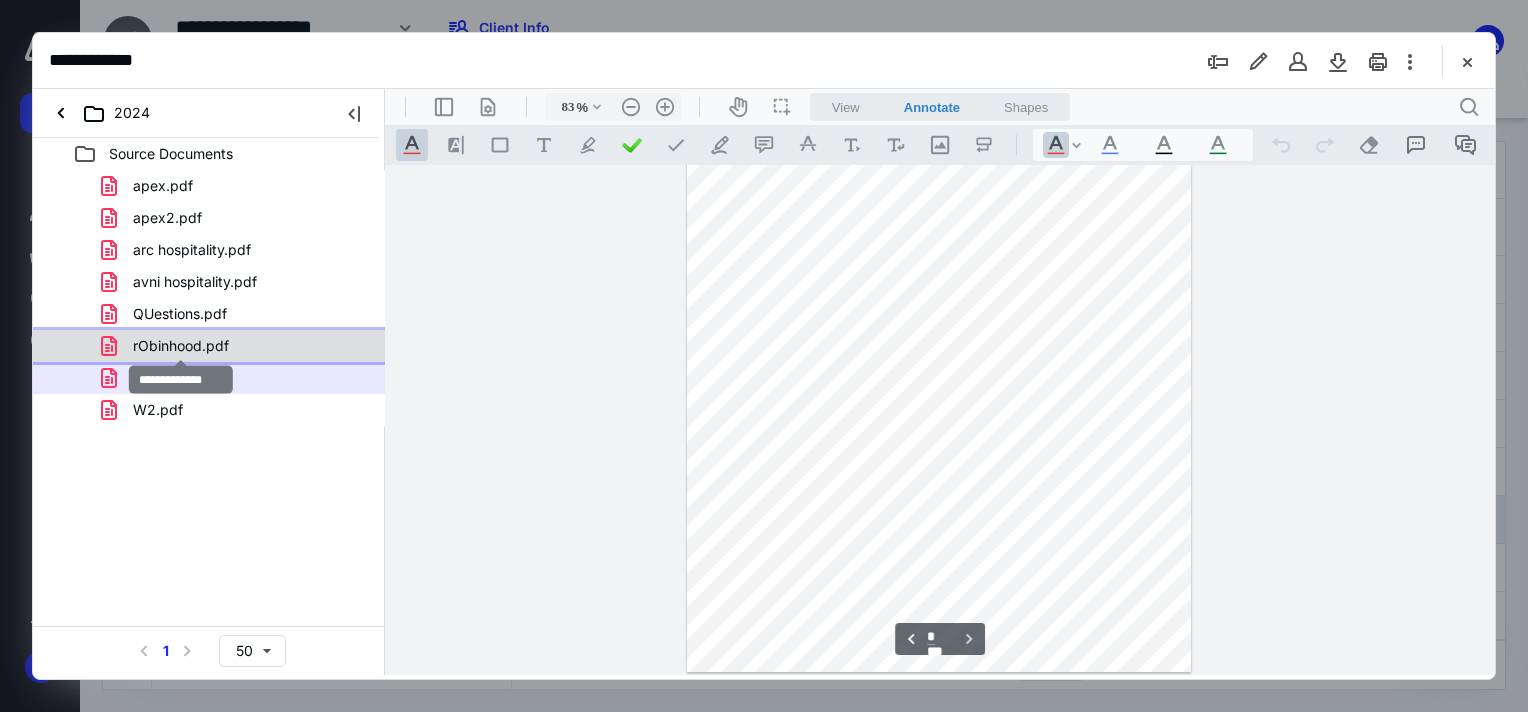 click on "rObinhood.pdf" at bounding box center (181, 346) 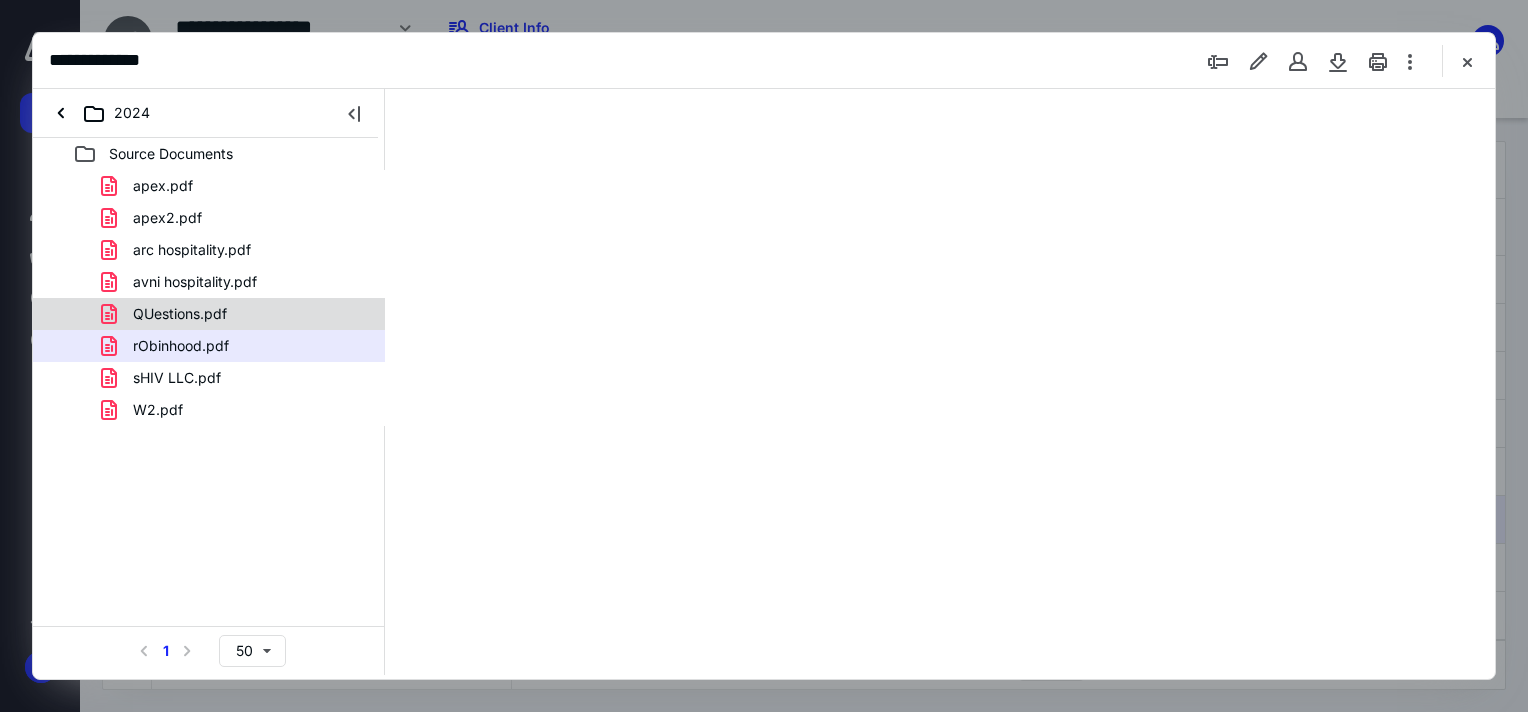 scroll, scrollTop: 79, scrollLeft: 0, axis: vertical 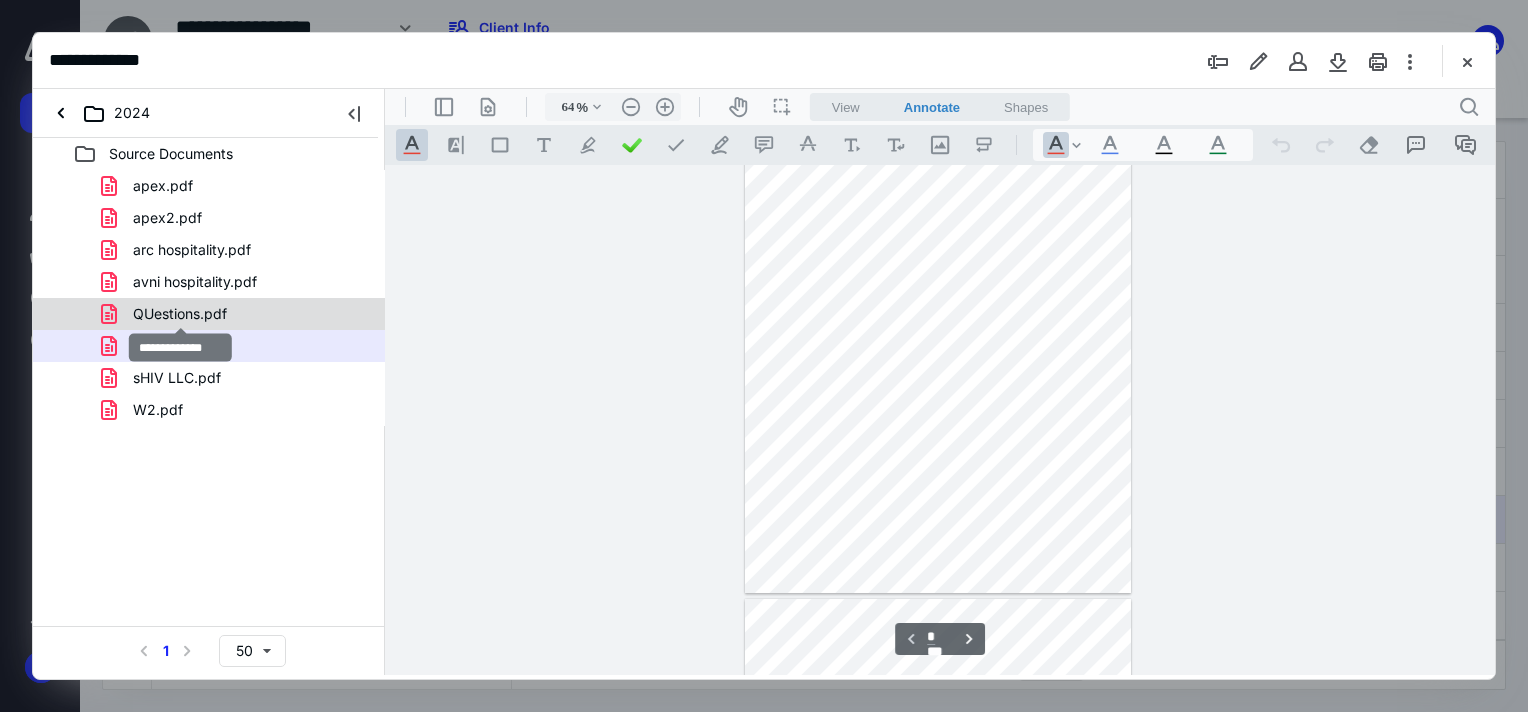 click on "QUestions.pdf" at bounding box center (180, 314) 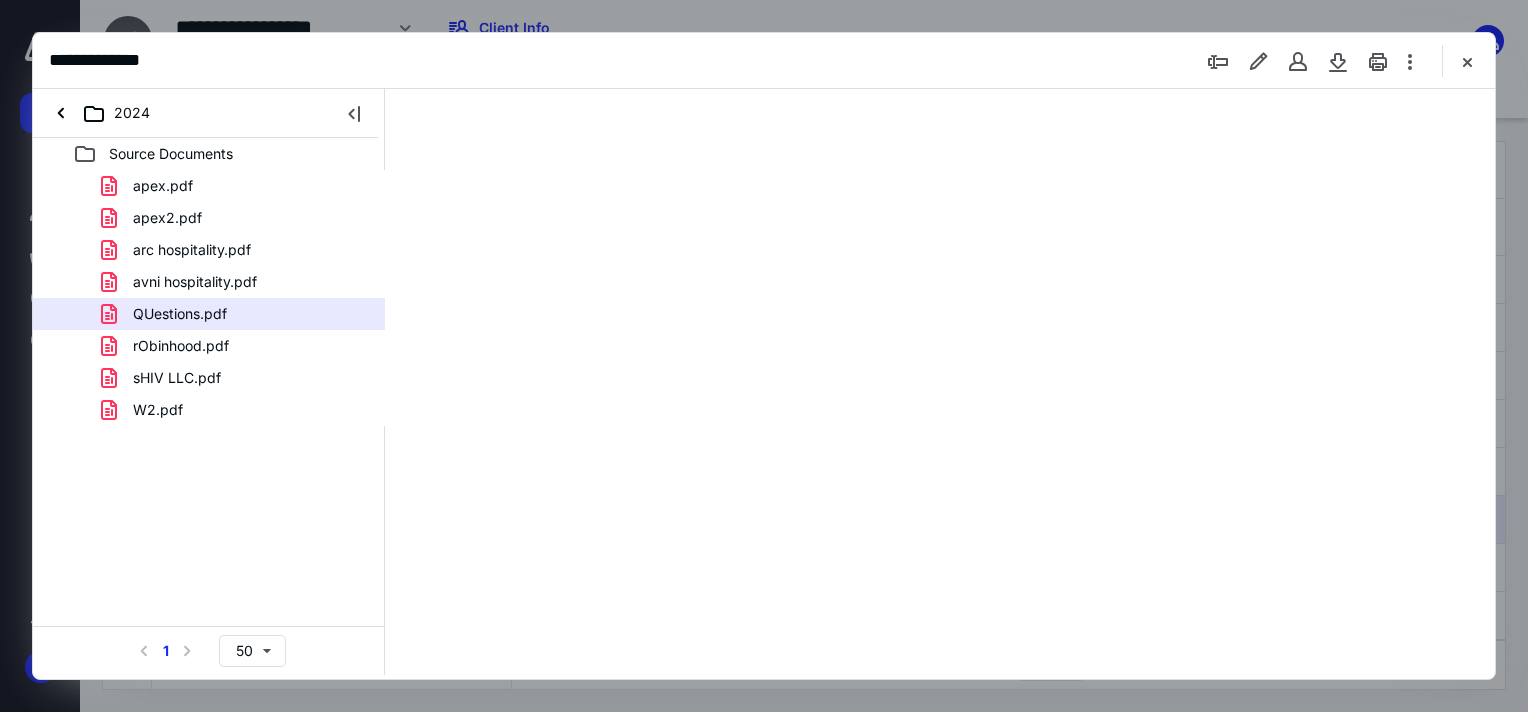 scroll, scrollTop: 0, scrollLeft: 0, axis: both 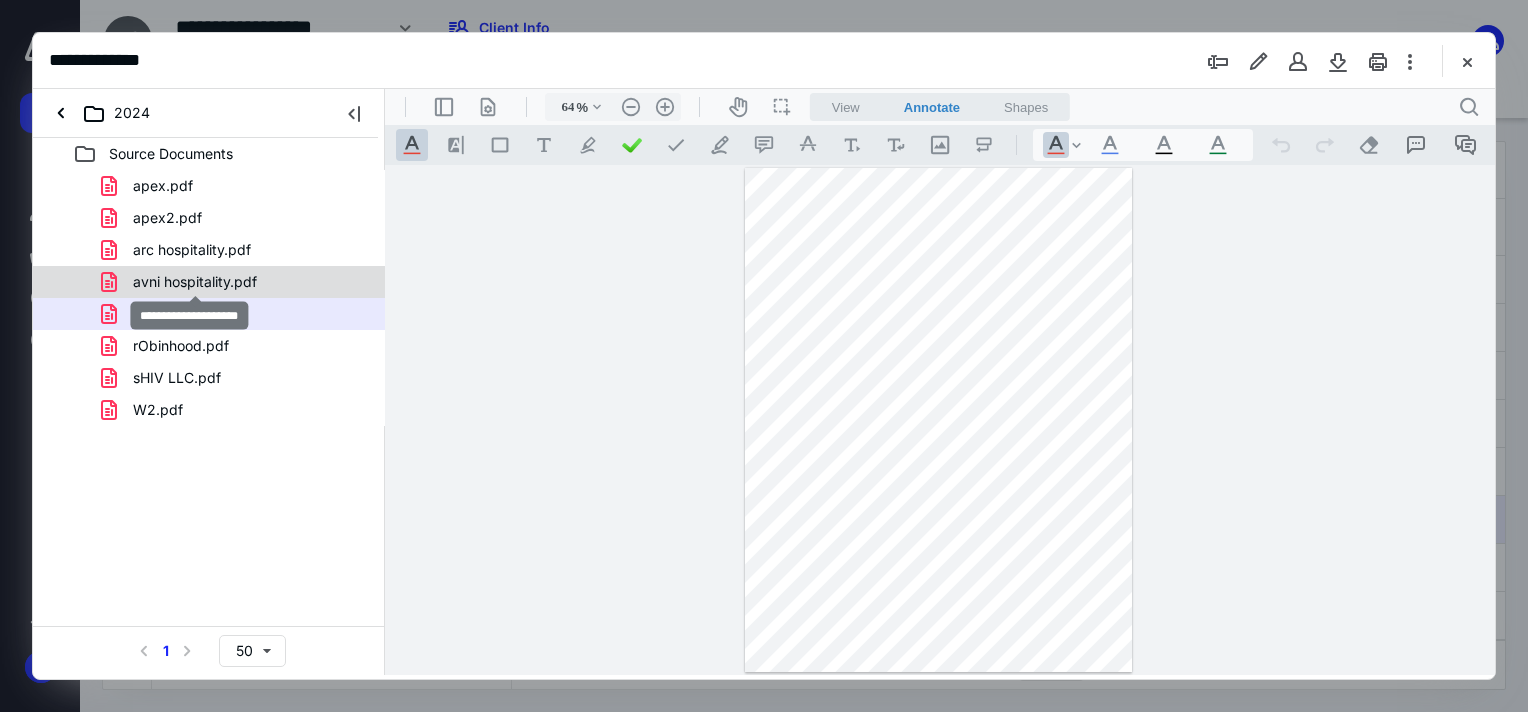 click on "avni hospitality.pdf" at bounding box center (195, 282) 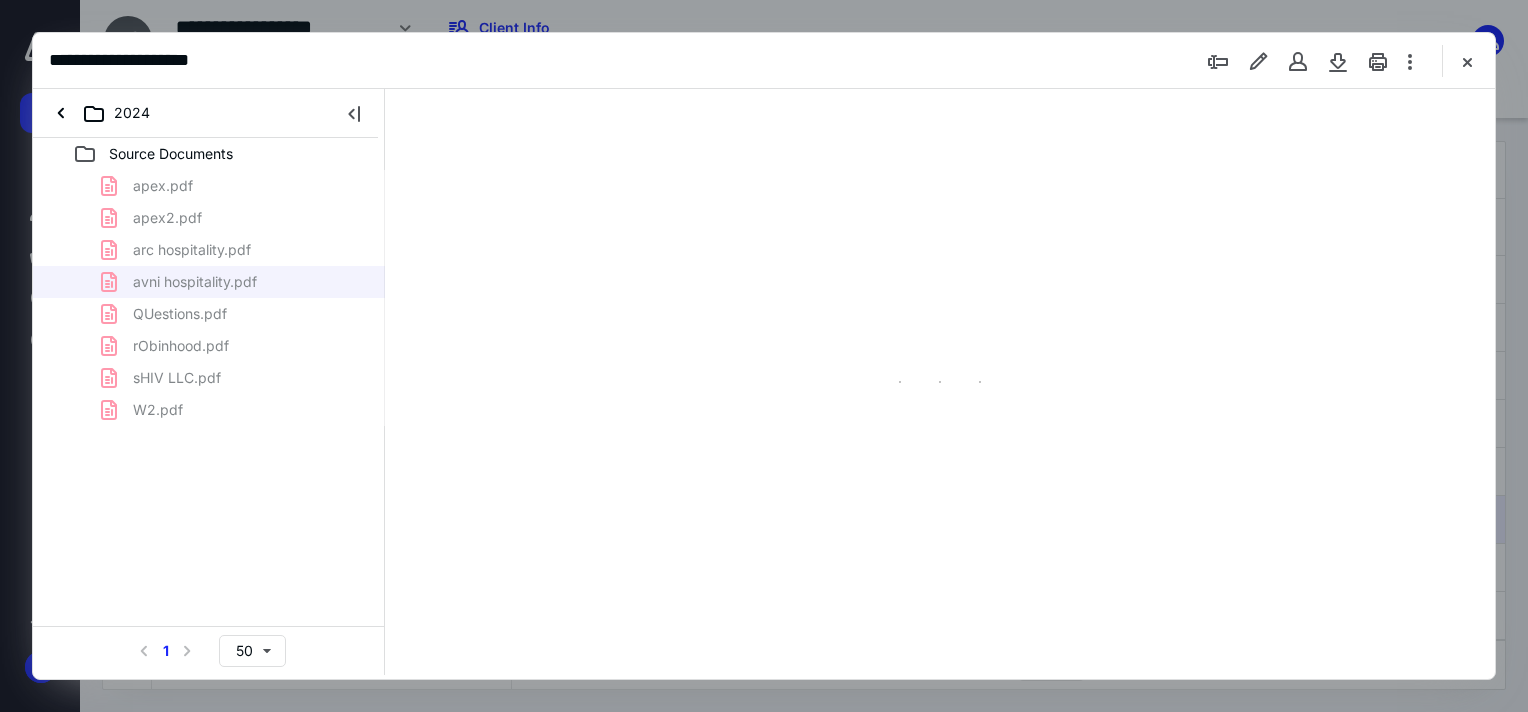 type on "83" 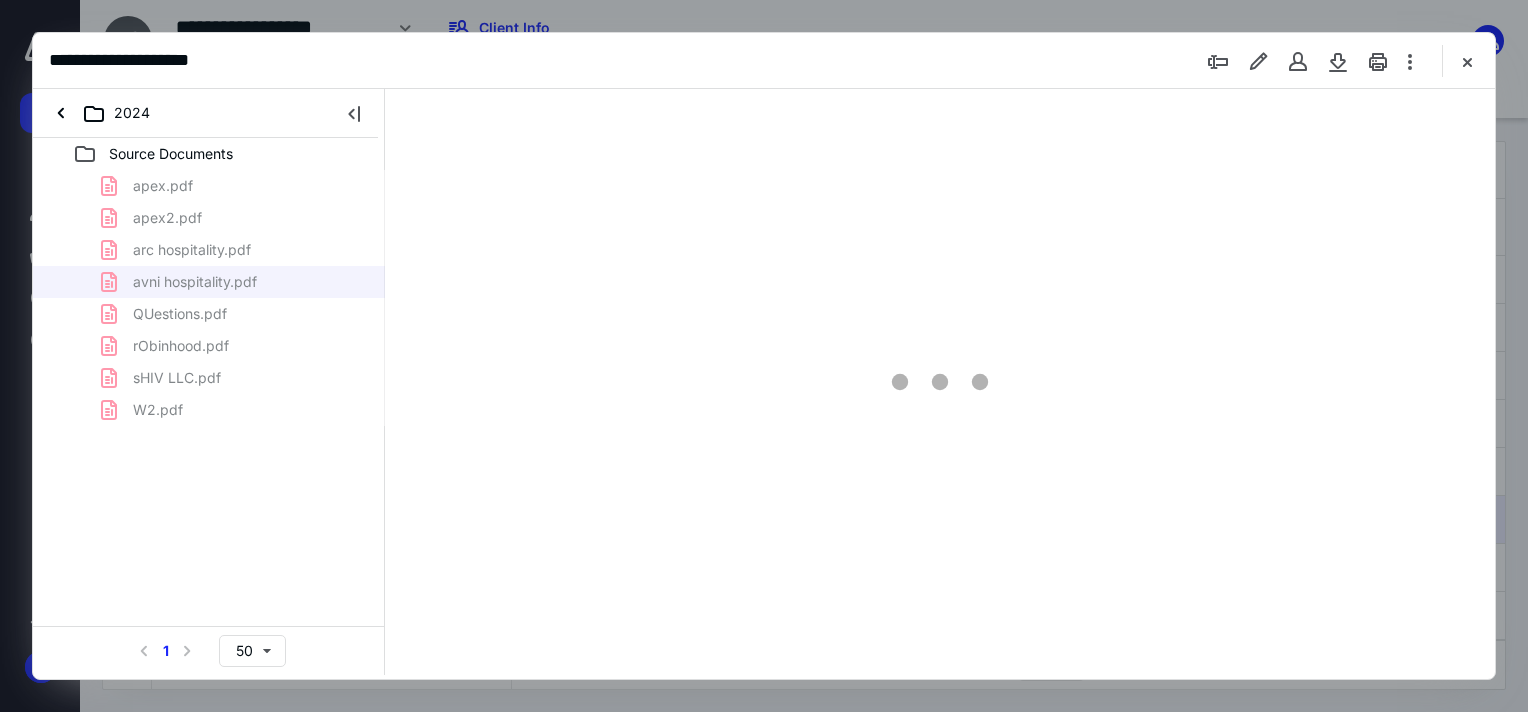 scroll, scrollTop: 79, scrollLeft: 0, axis: vertical 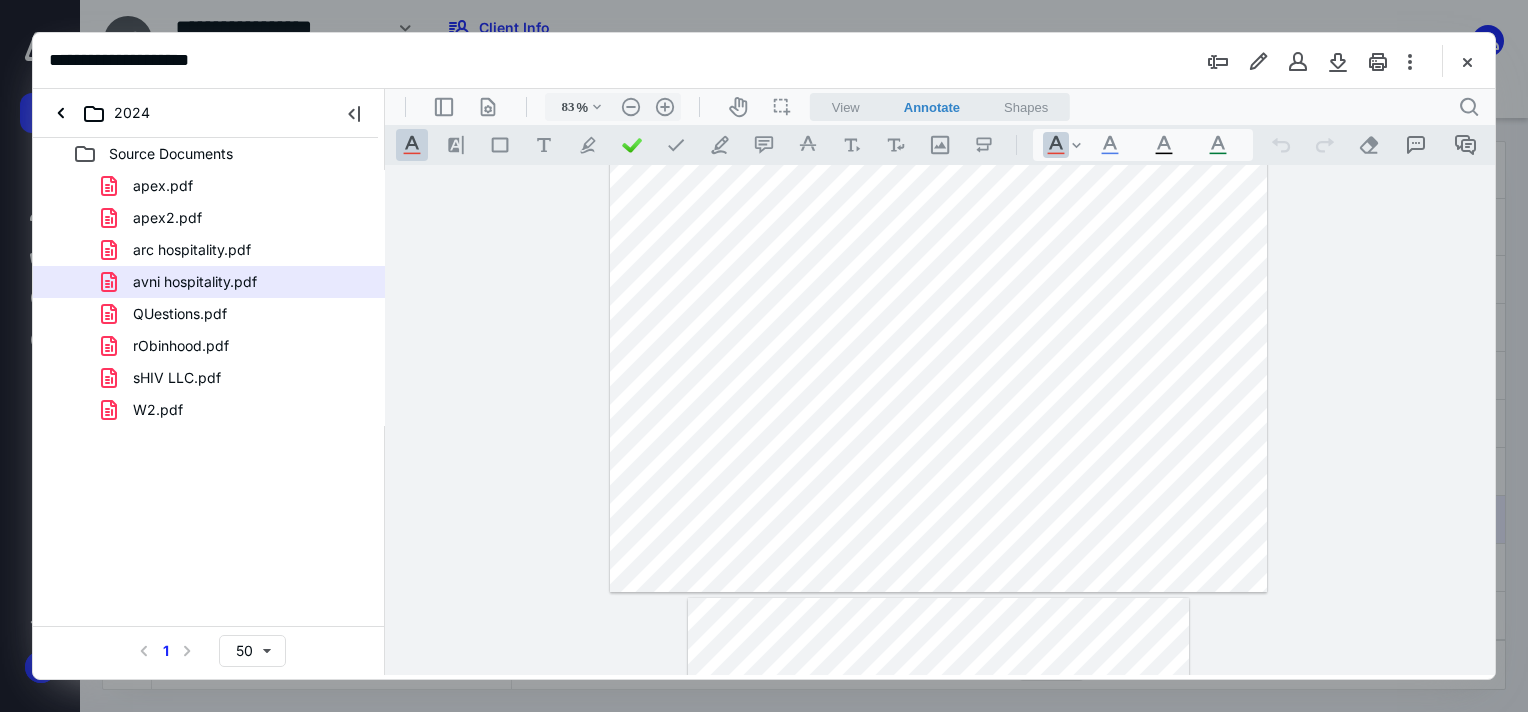 click at bounding box center (938, 340) 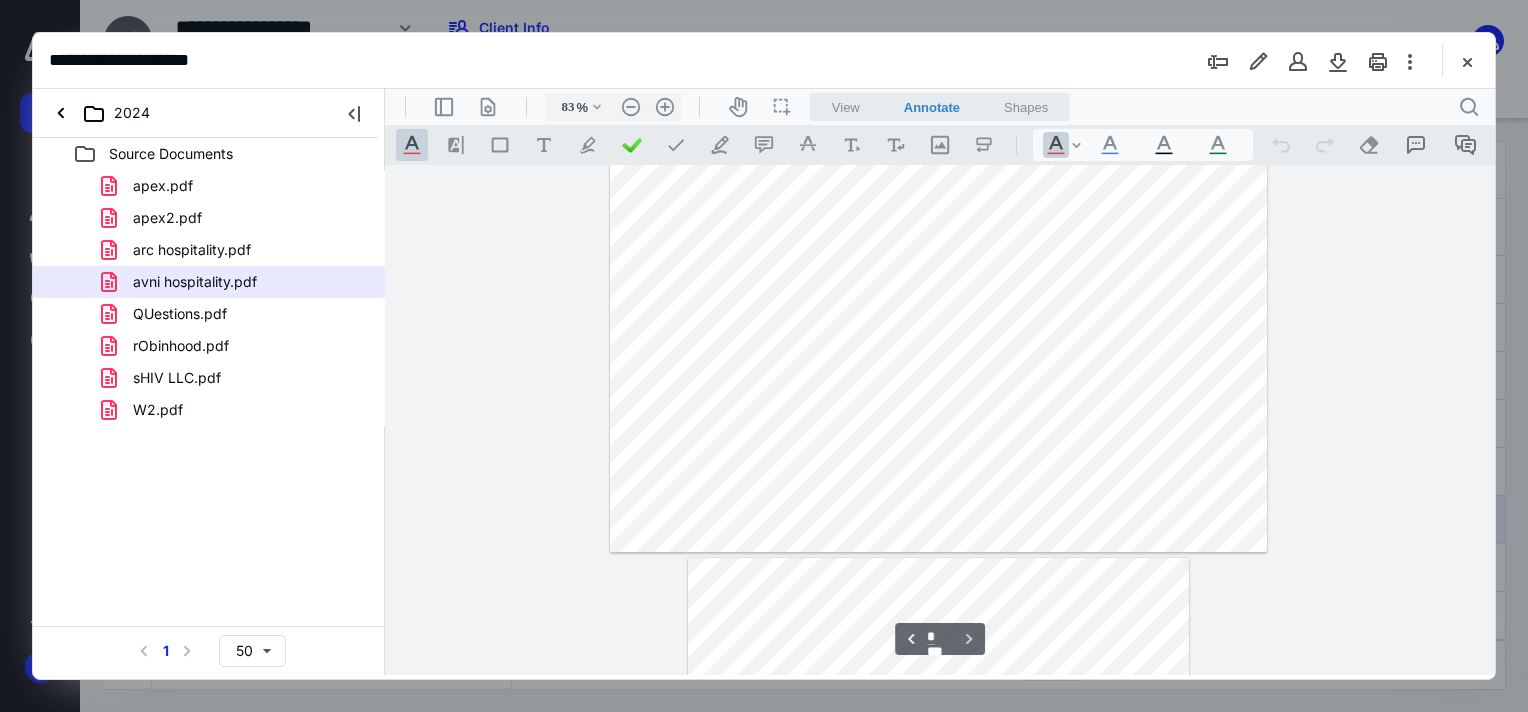 type on "*" 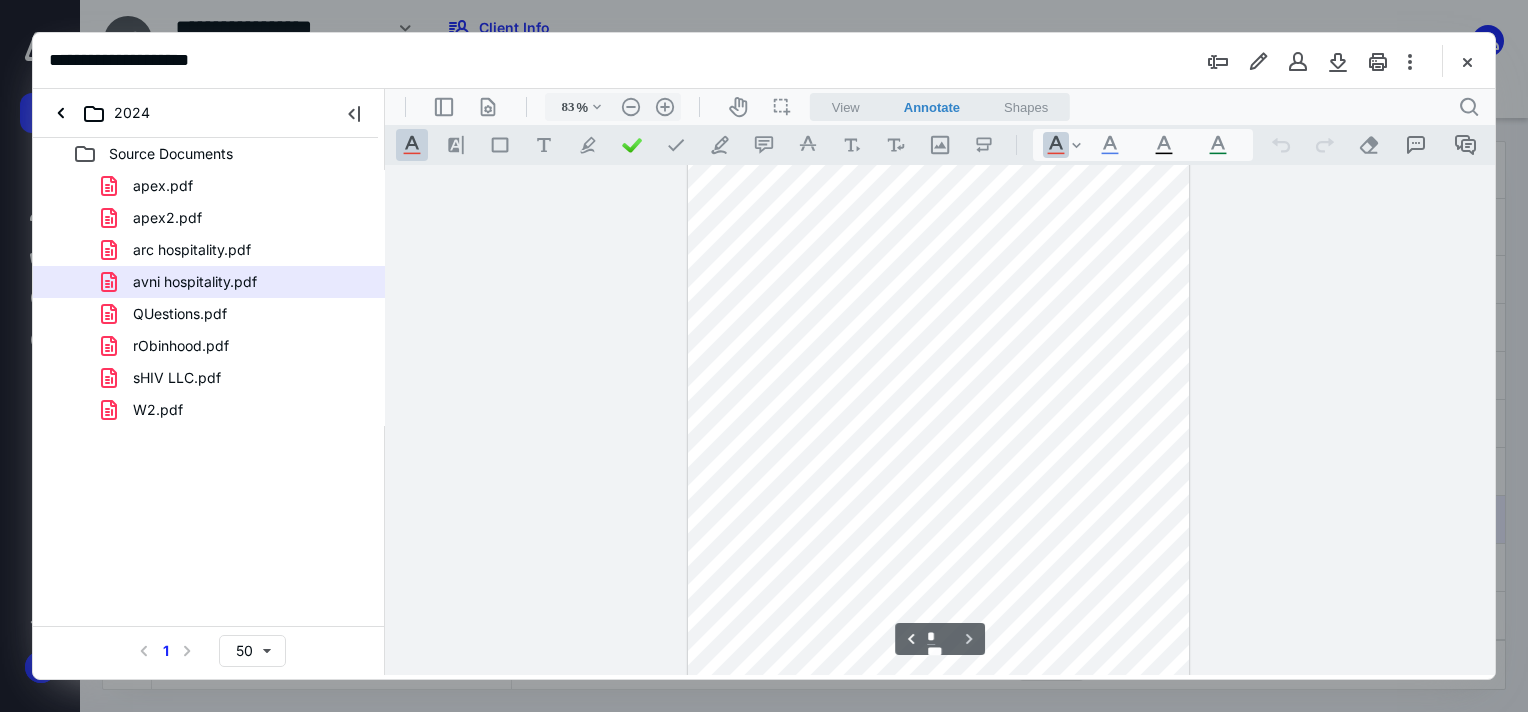 scroll, scrollTop: 662, scrollLeft: 0, axis: vertical 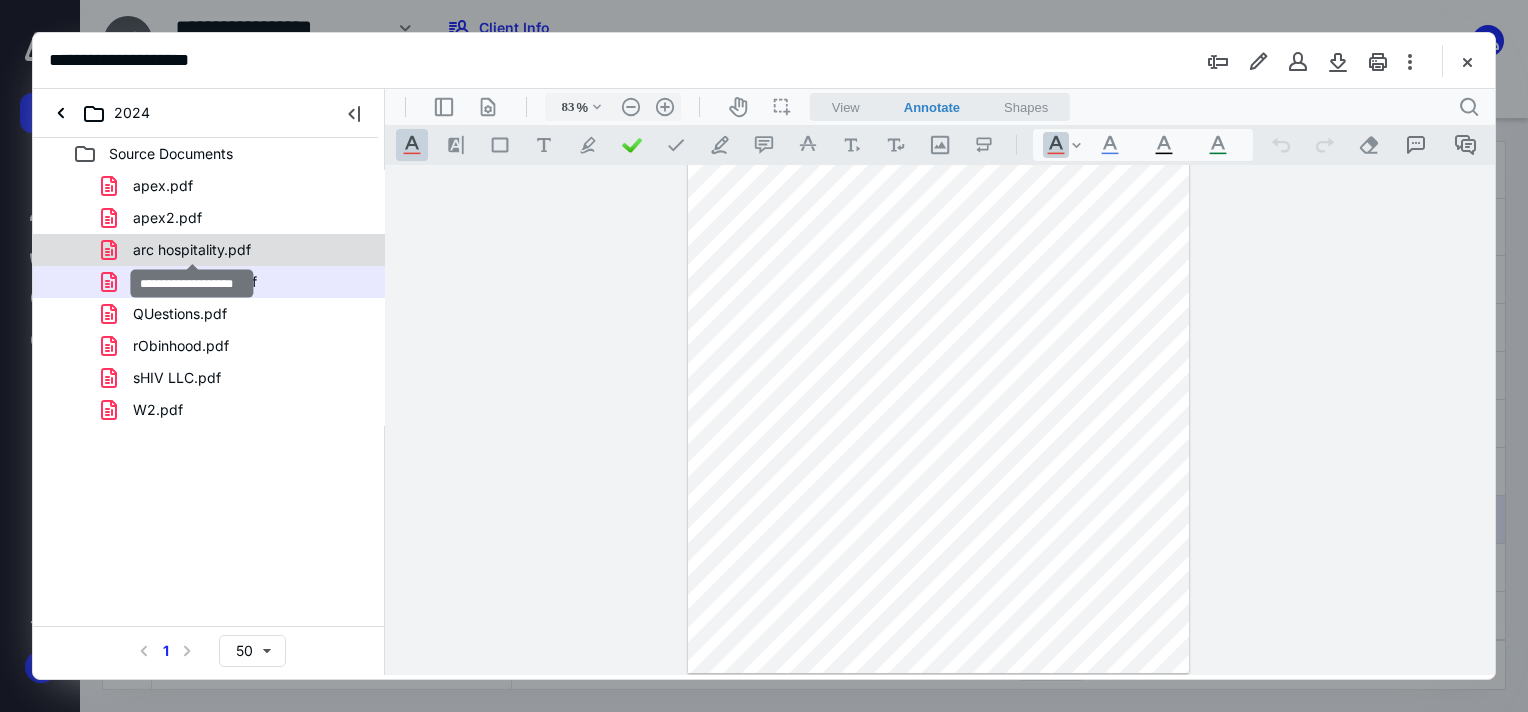 click on "arc hospitality.pdf" at bounding box center [192, 250] 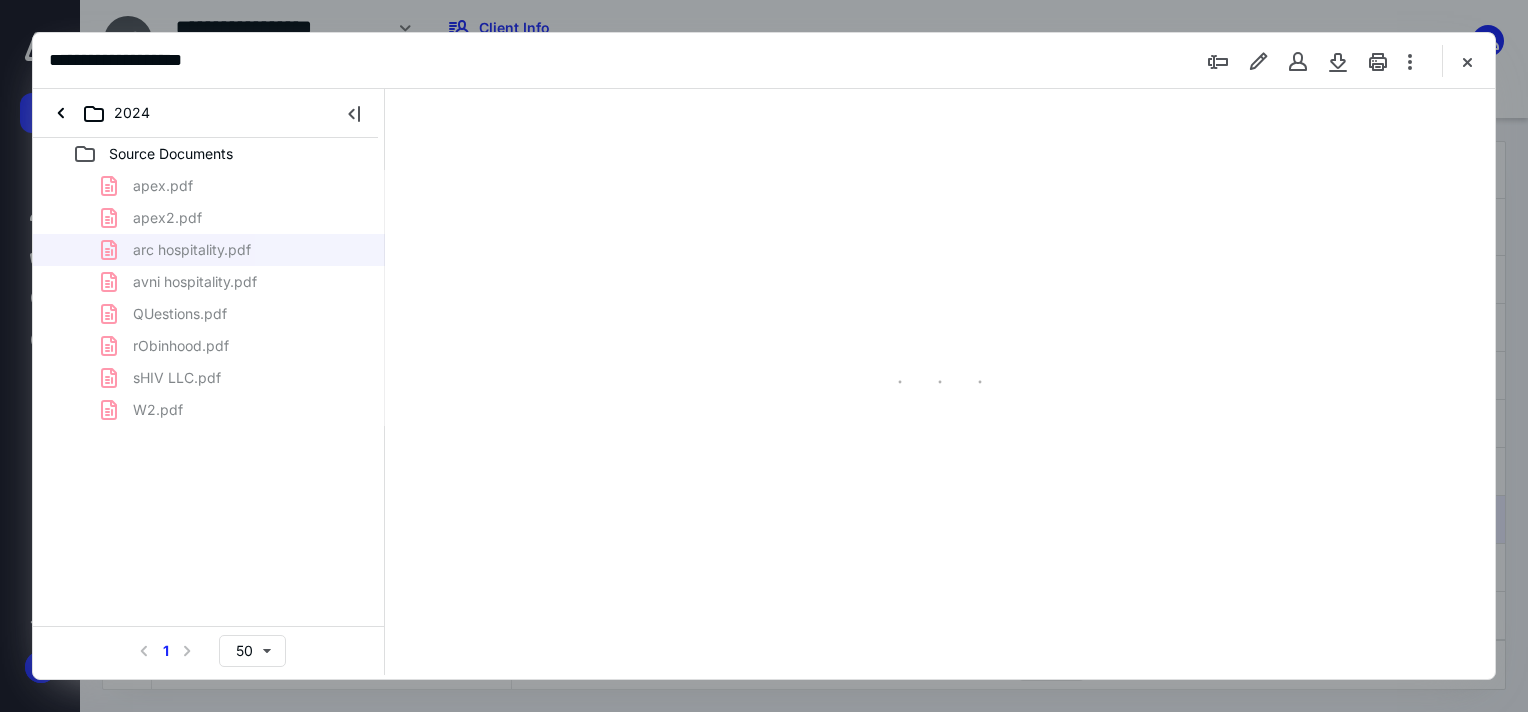 type on "83" 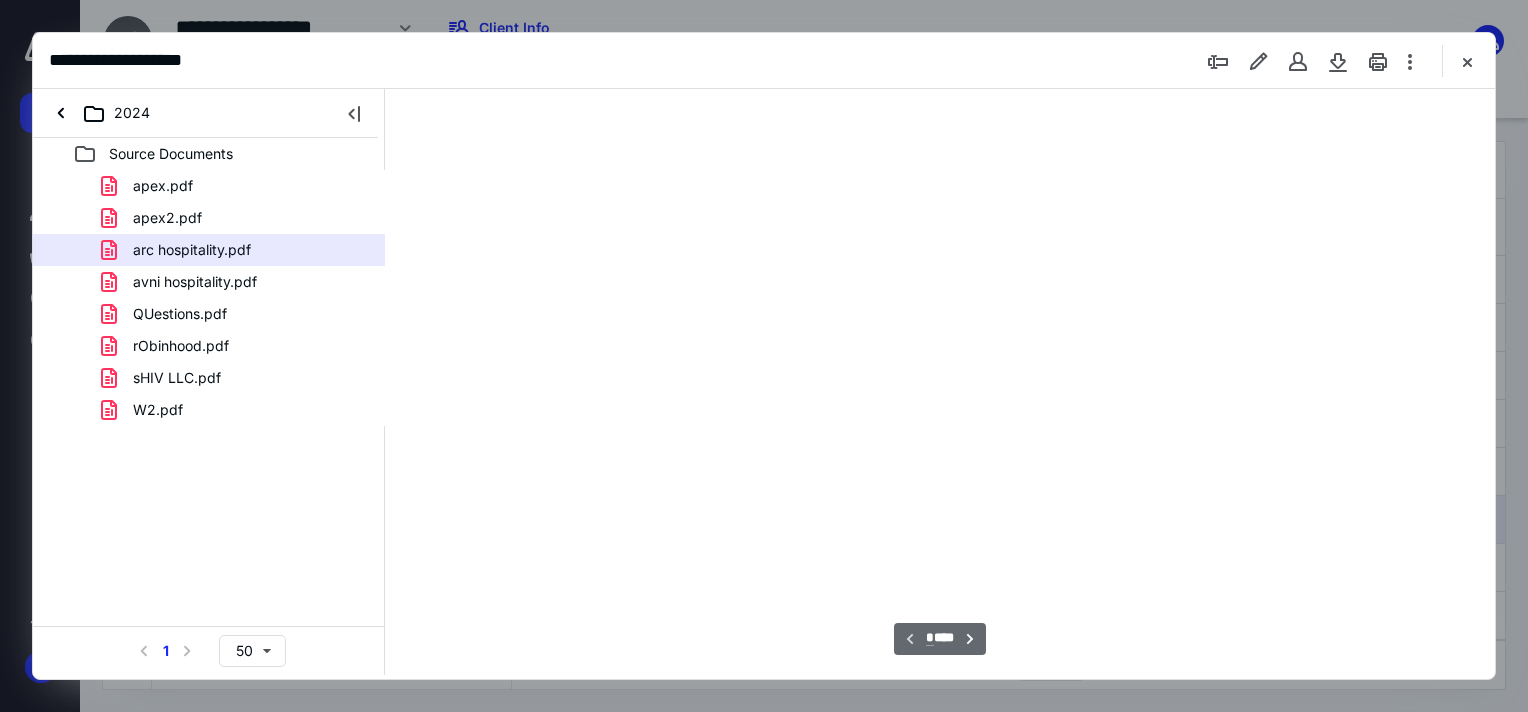 scroll, scrollTop: 79, scrollLeft: 0, axis: vertical 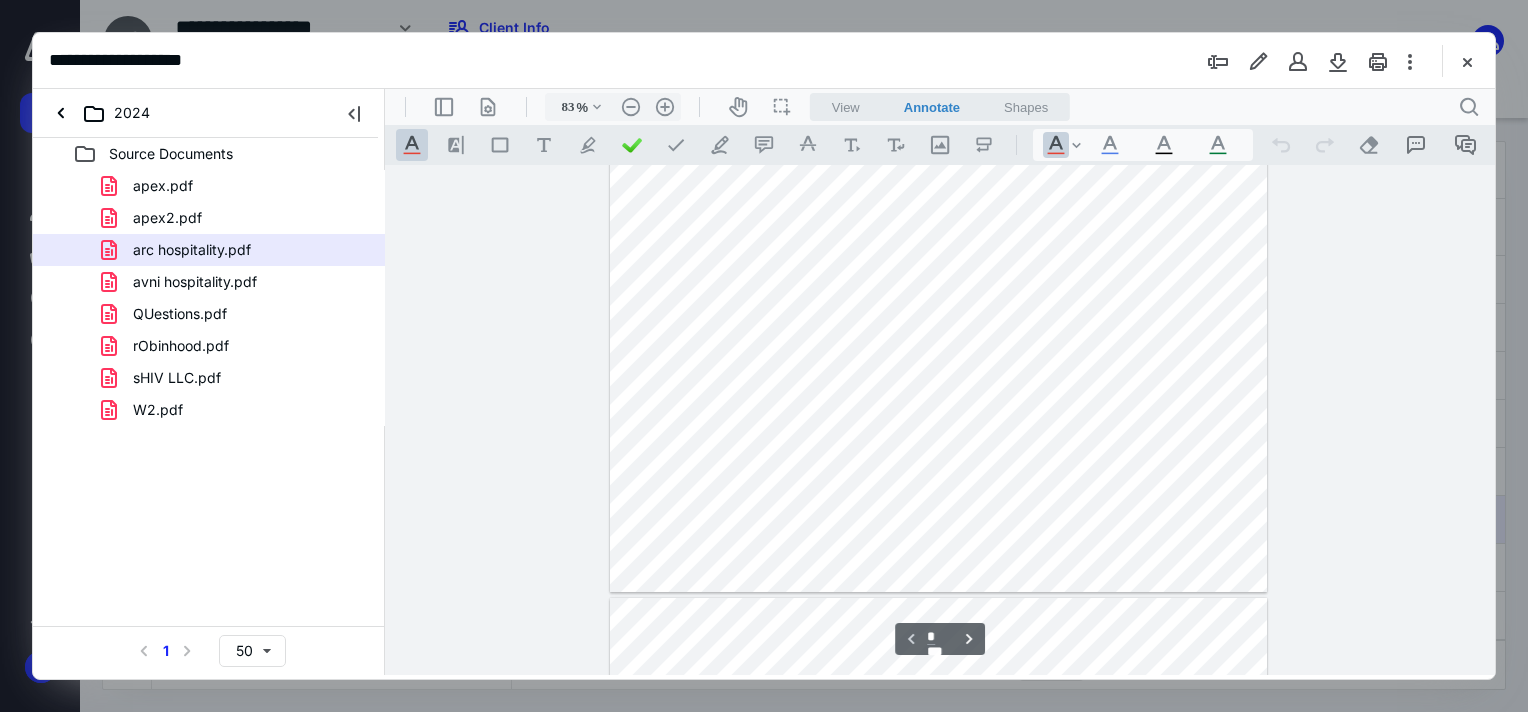 click at bounding box center (939, 340) 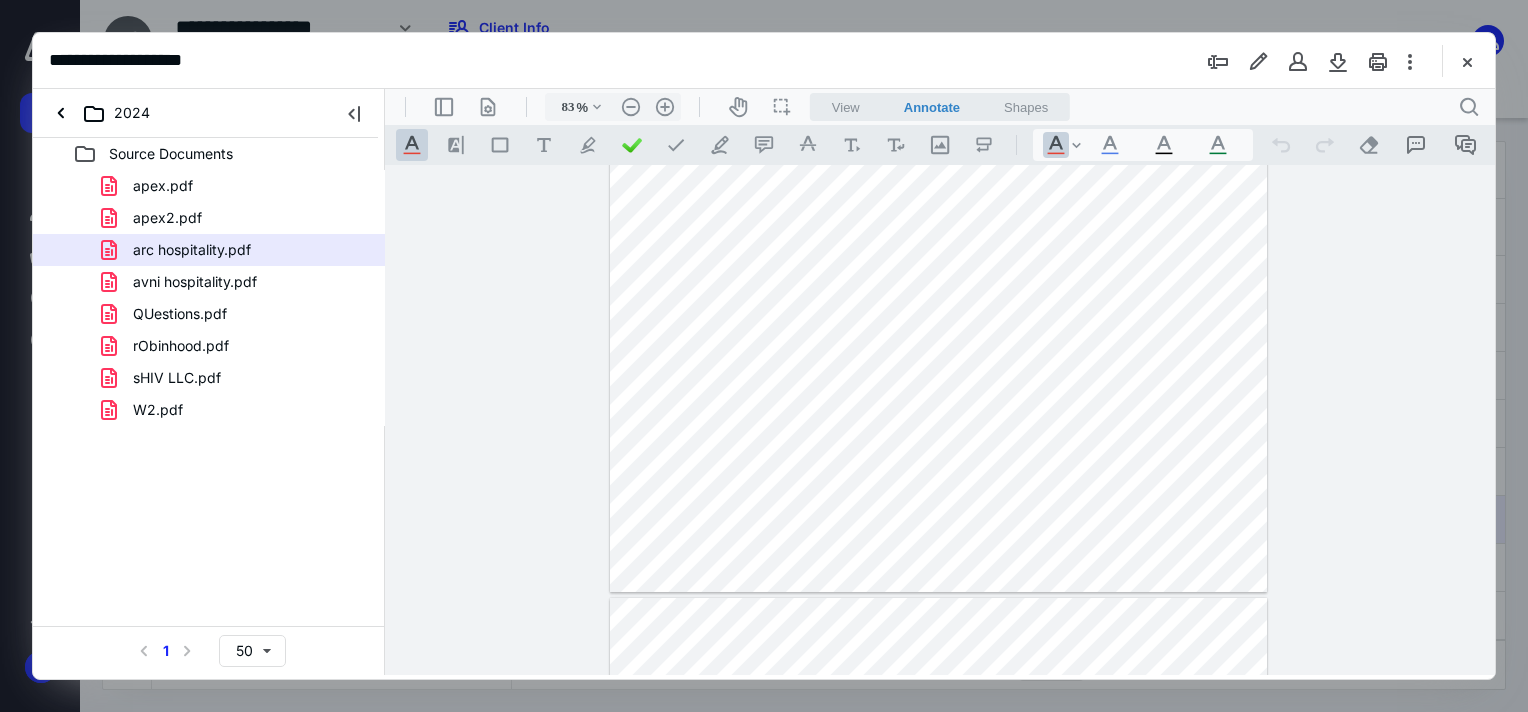click at bounding box center [939, 340] 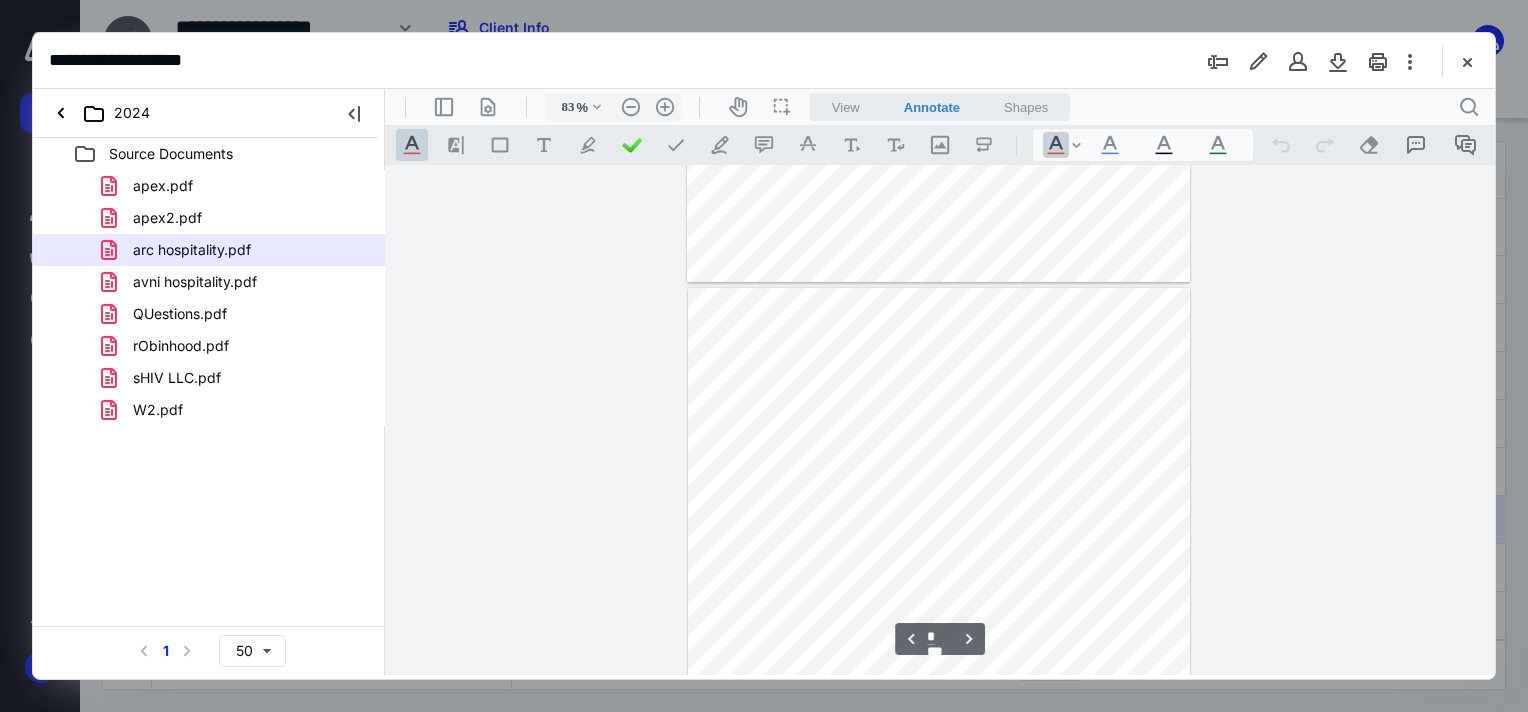 scroll, scrollTop: 1799, scrollLeft: 0, axis: vertical 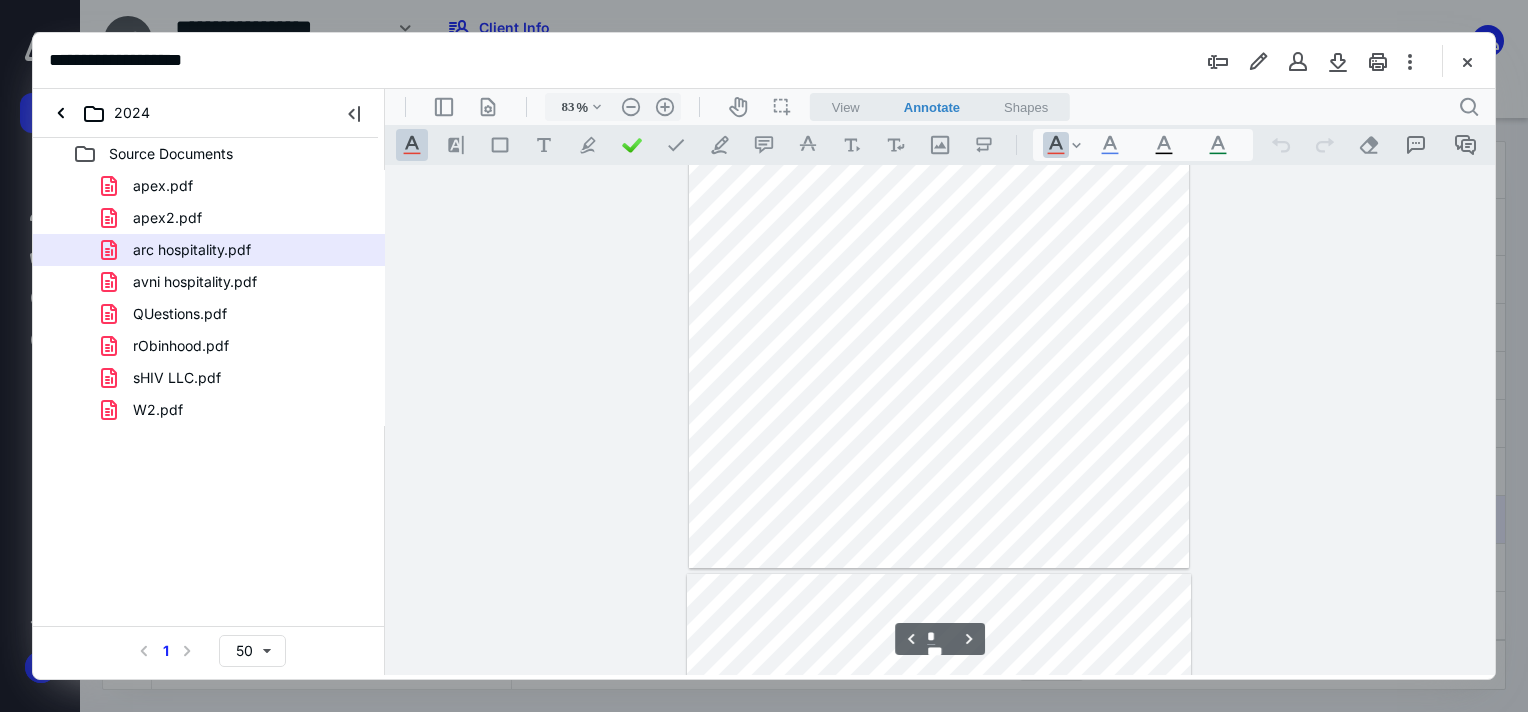 type on "*" 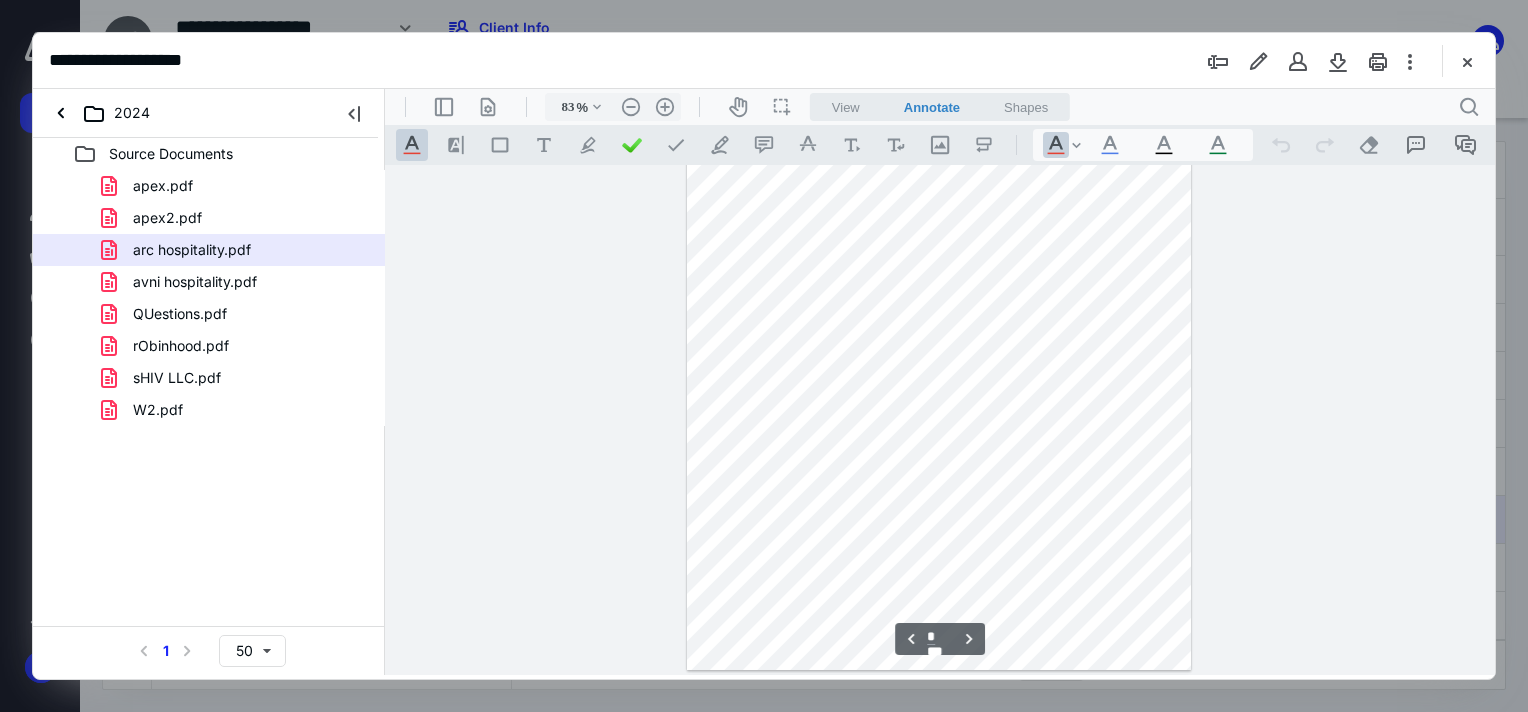 scroll, scrollTop: 3359, scrollLeft: 0, axis: vertical 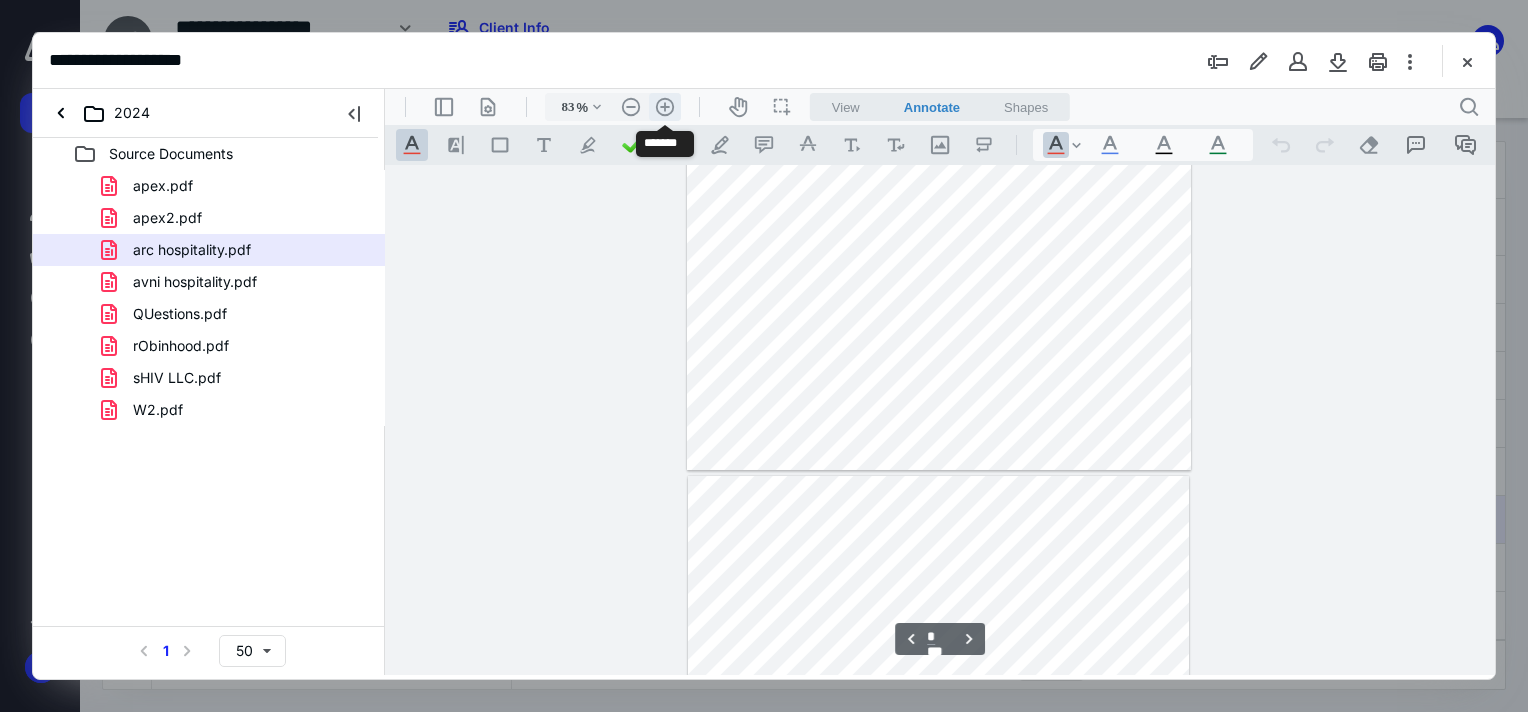 click on ".cls-1{fill:#abb0c4;} icon - header - zoom - in - line" at bounding box center [665, 107] 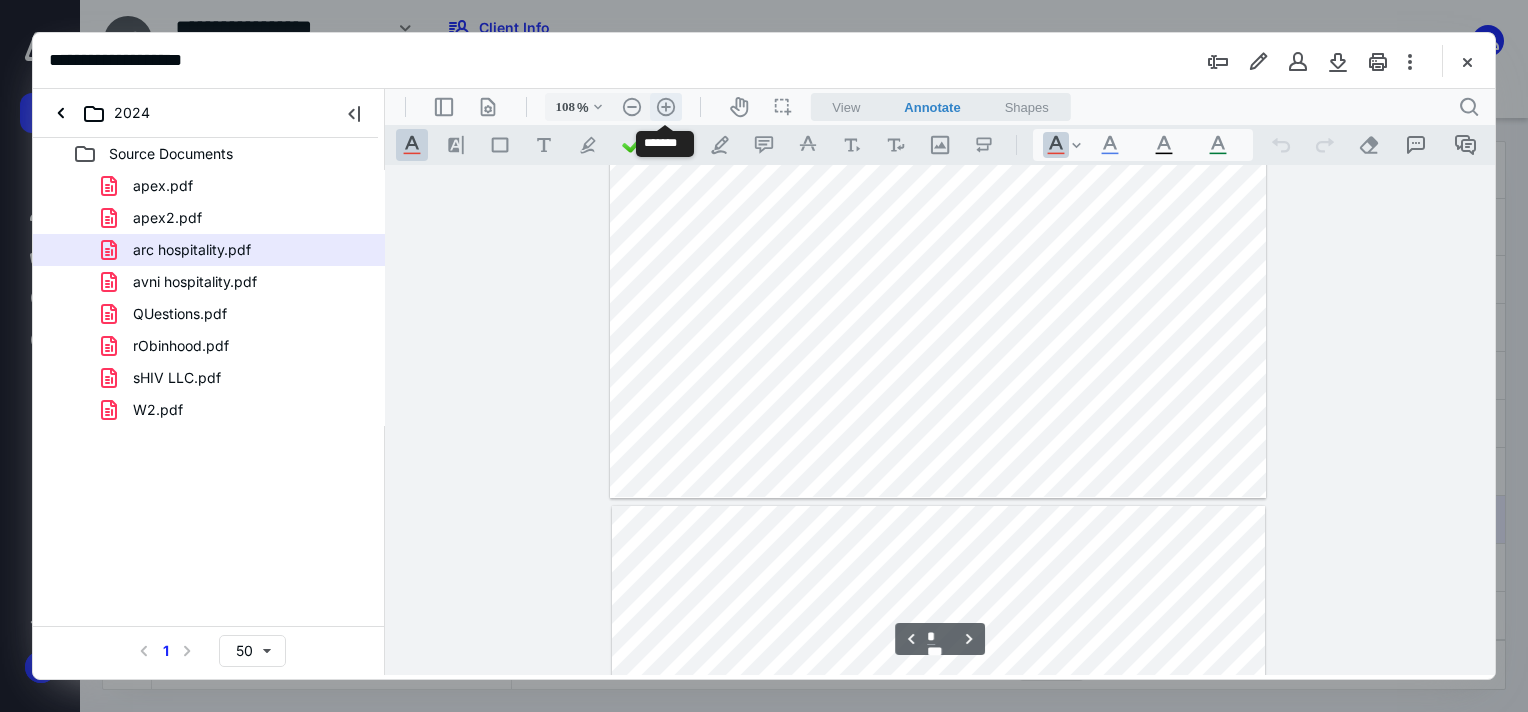 click on ".cls-1{fill:#abb0c4;} icon - header - zoom - in - line" at bounding box center (666, 107) 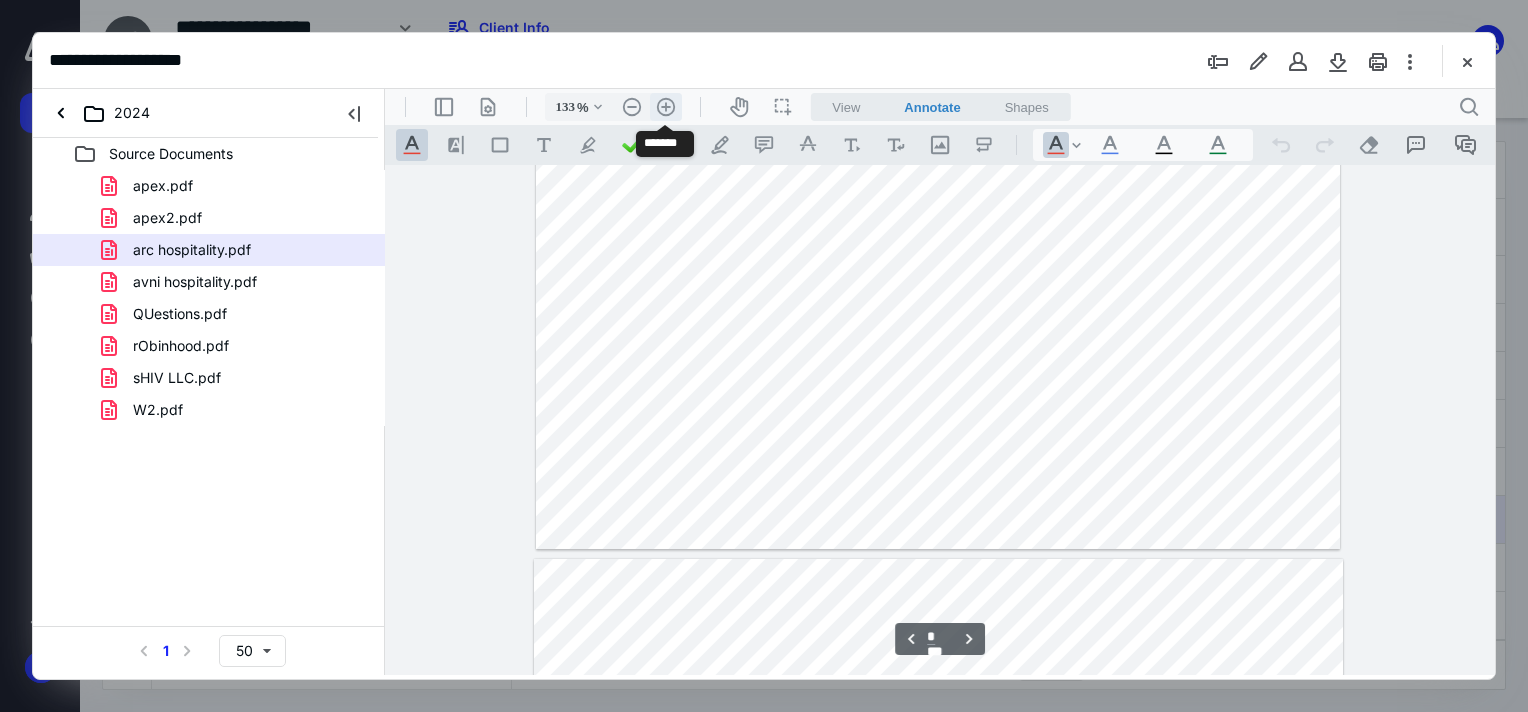 scroll, scrollTop: 5525, scrollLeft: 0, axis: vertical 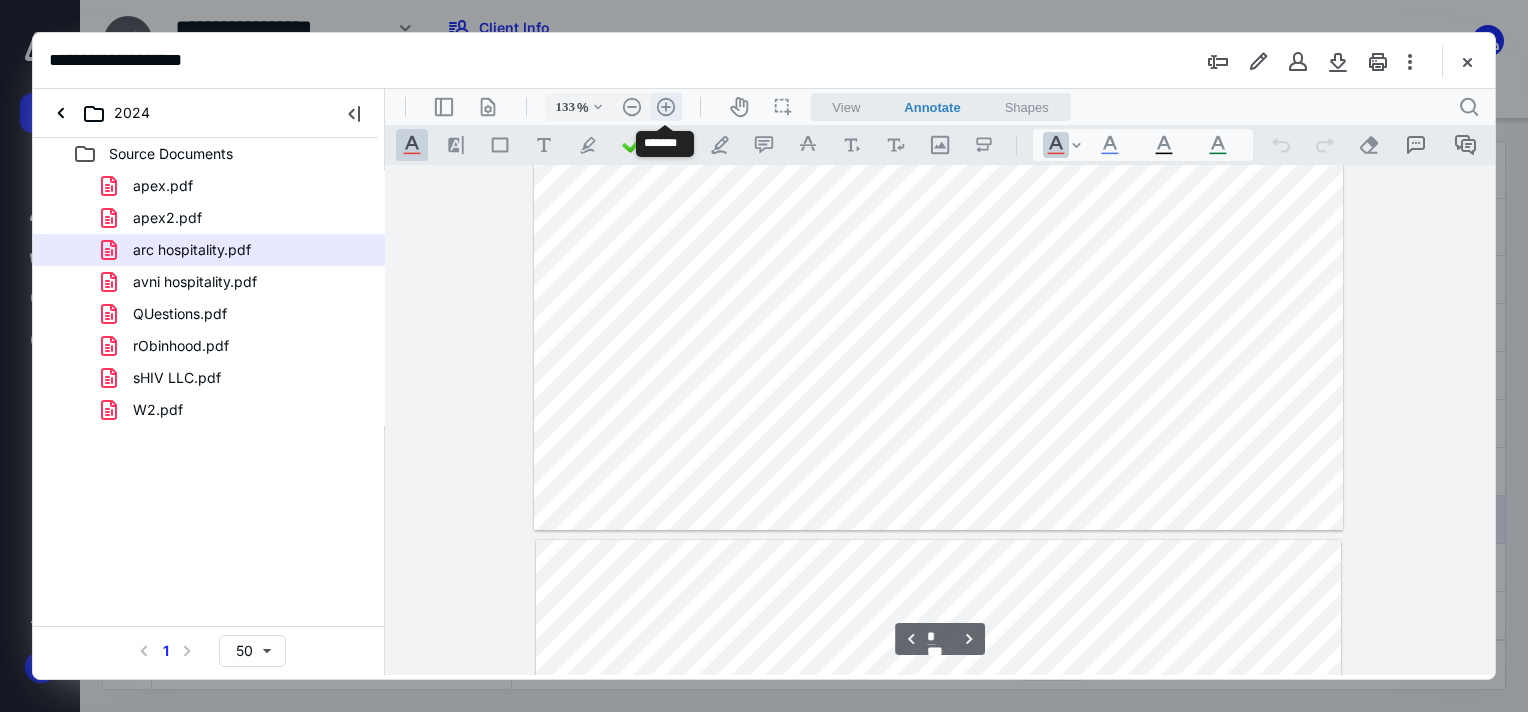 click on ".cls-1{fill:#abb0c4;} icon - header - zoom - in - line" at bounding box center (666, 107) 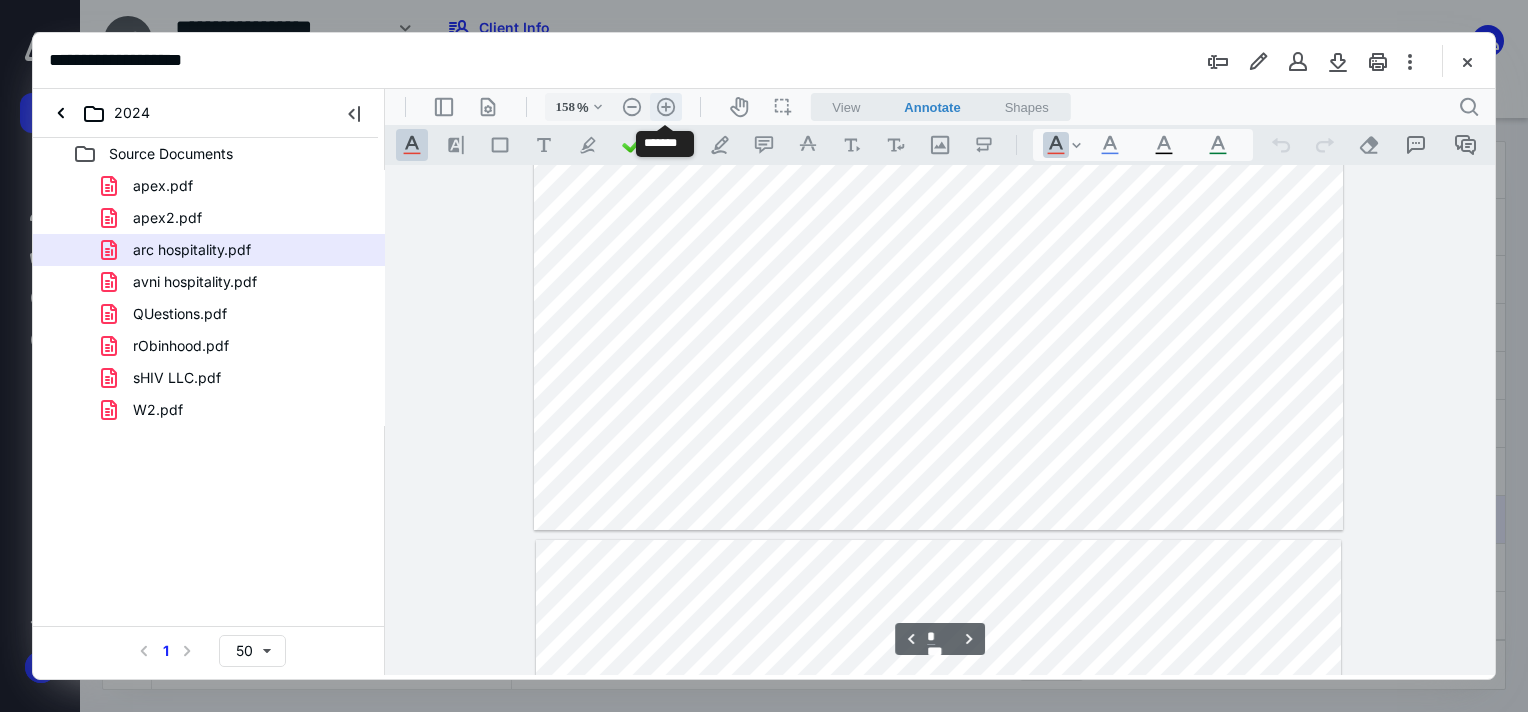 scroll, scrollTop: 6608, scrollLeft: 84, axis: both 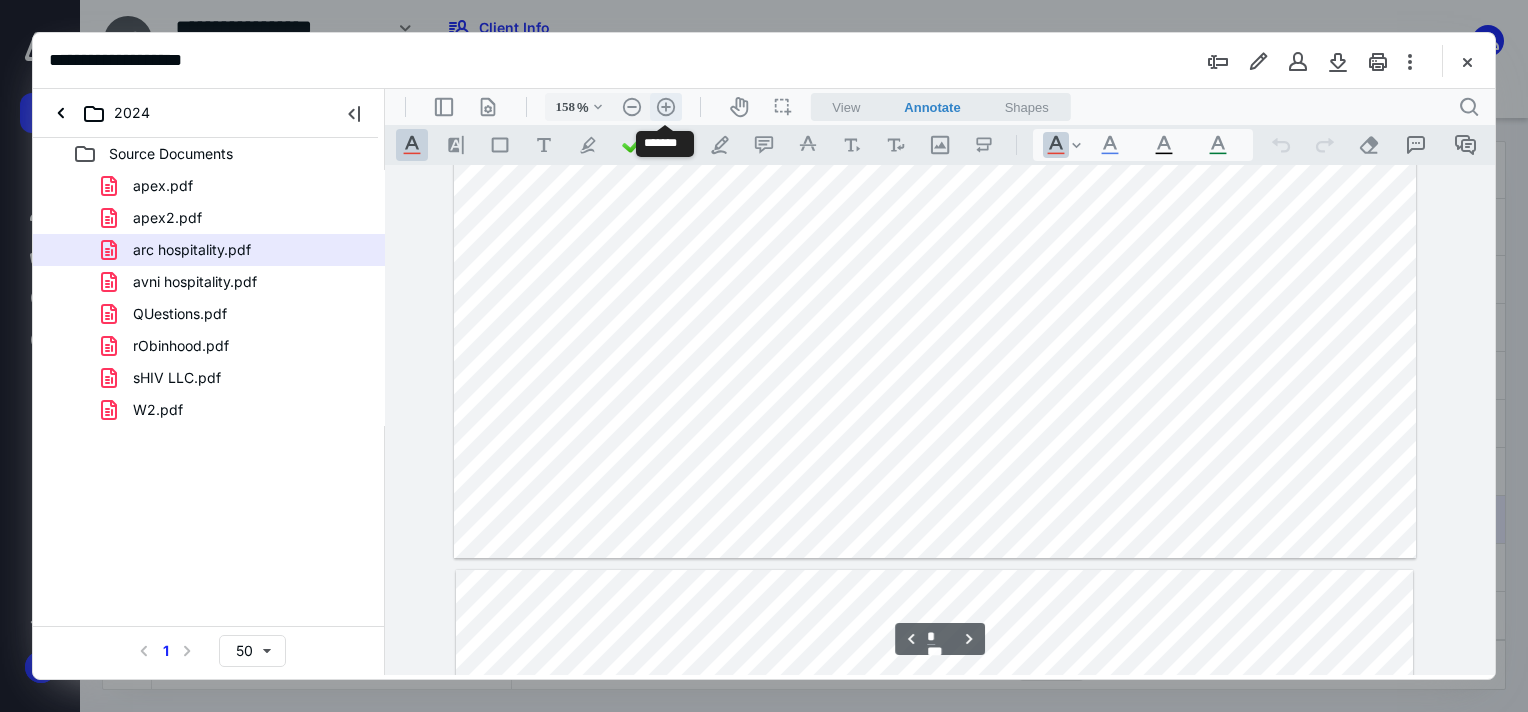 click on ".cls-1{fill:#abb0c4;} icon - header - zoom - in - line" at bounding box center (666, 107) 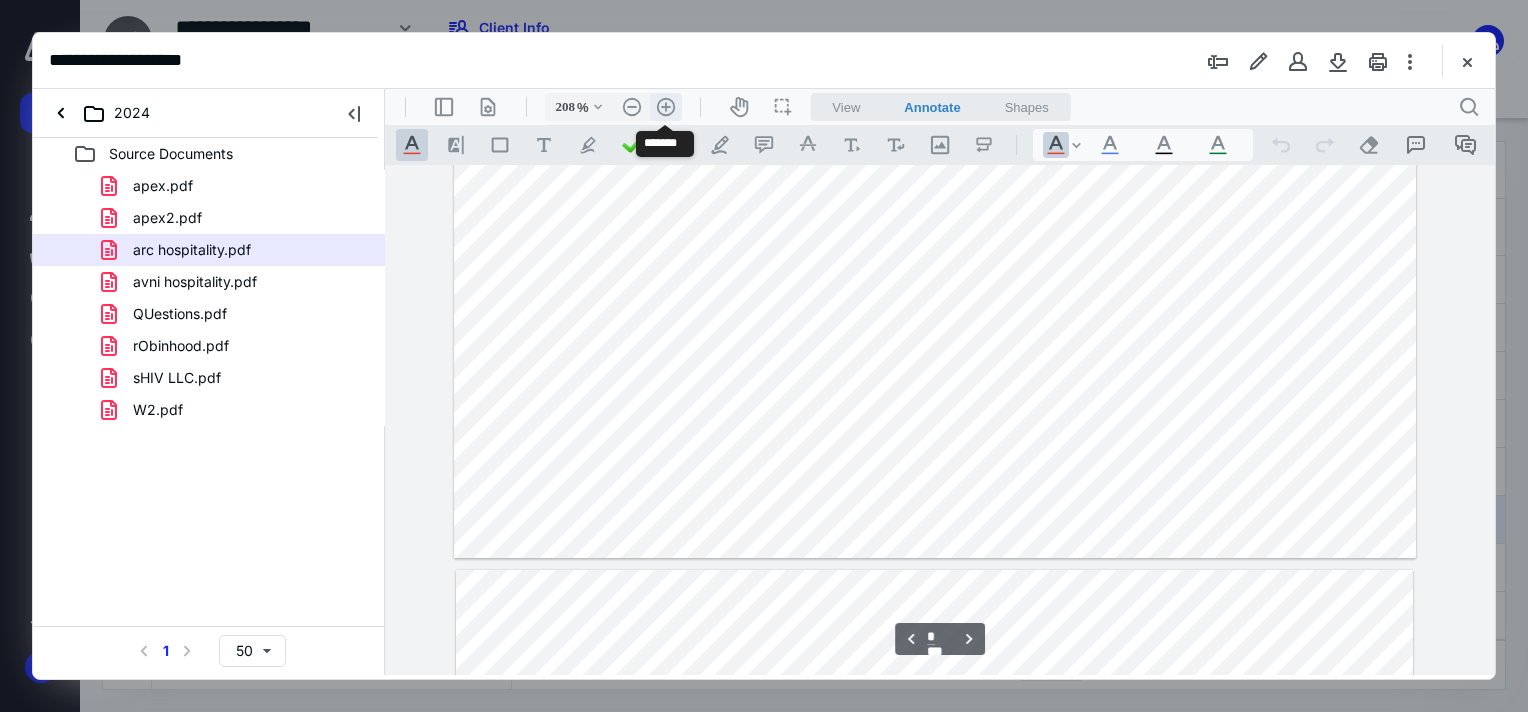 scroll, scrollTop: 8775, scrollLeft: 288, axis: both 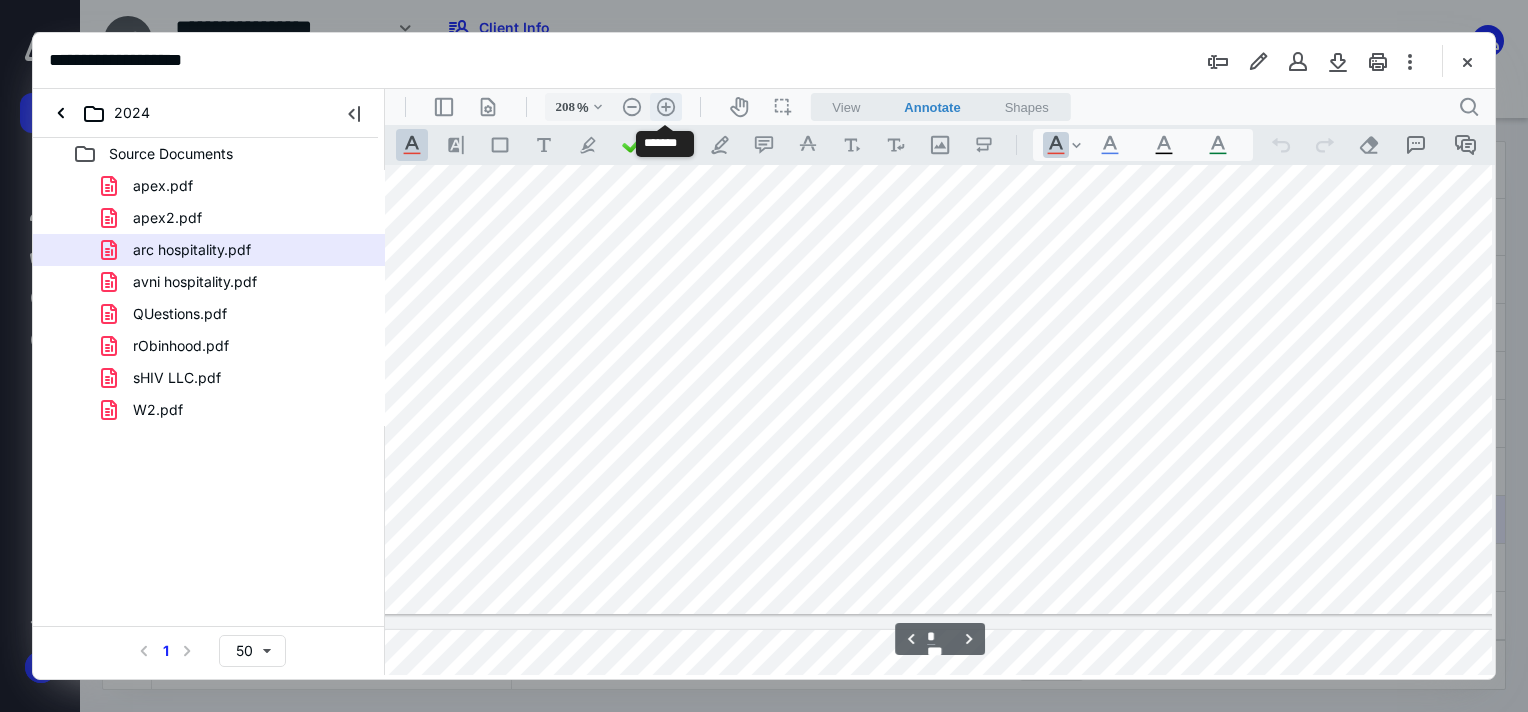 type 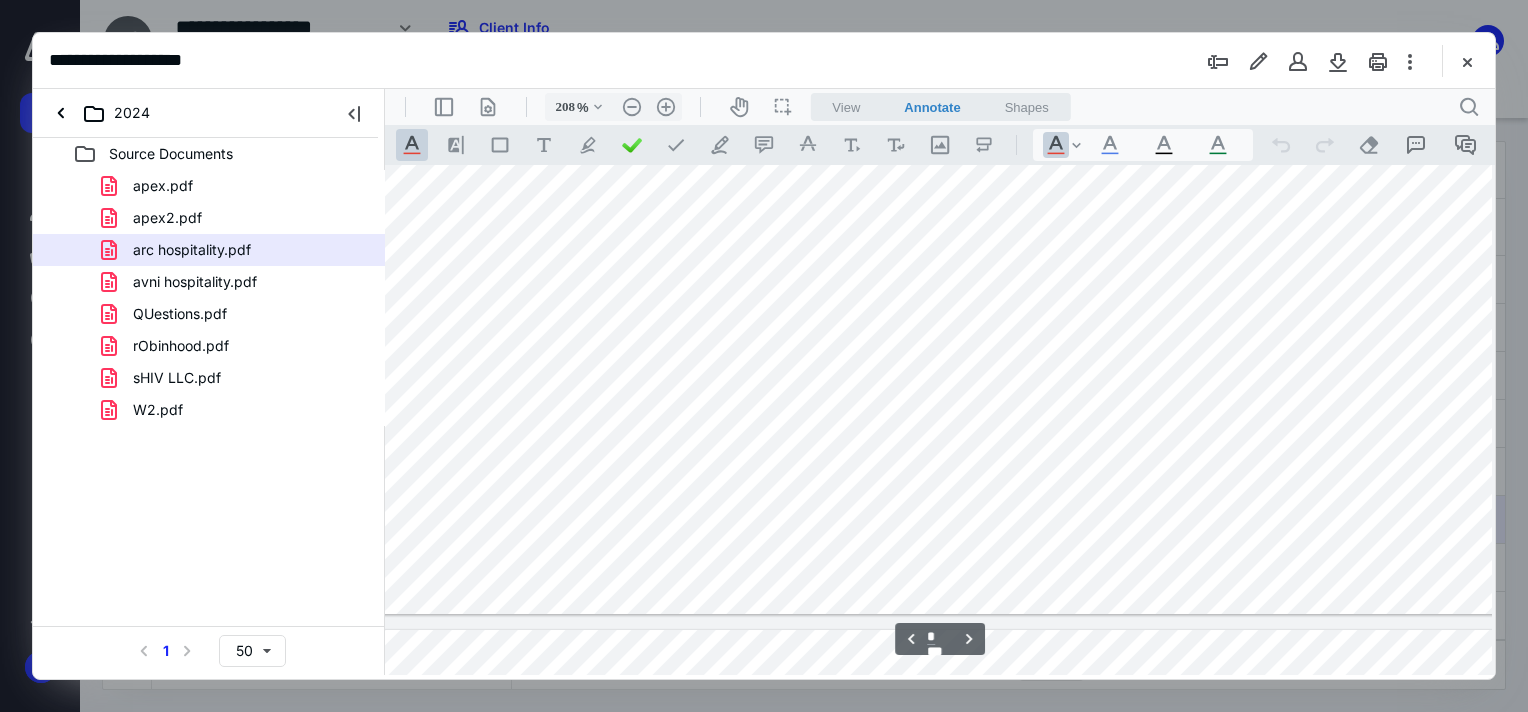 click at bounding box center [932, -211] 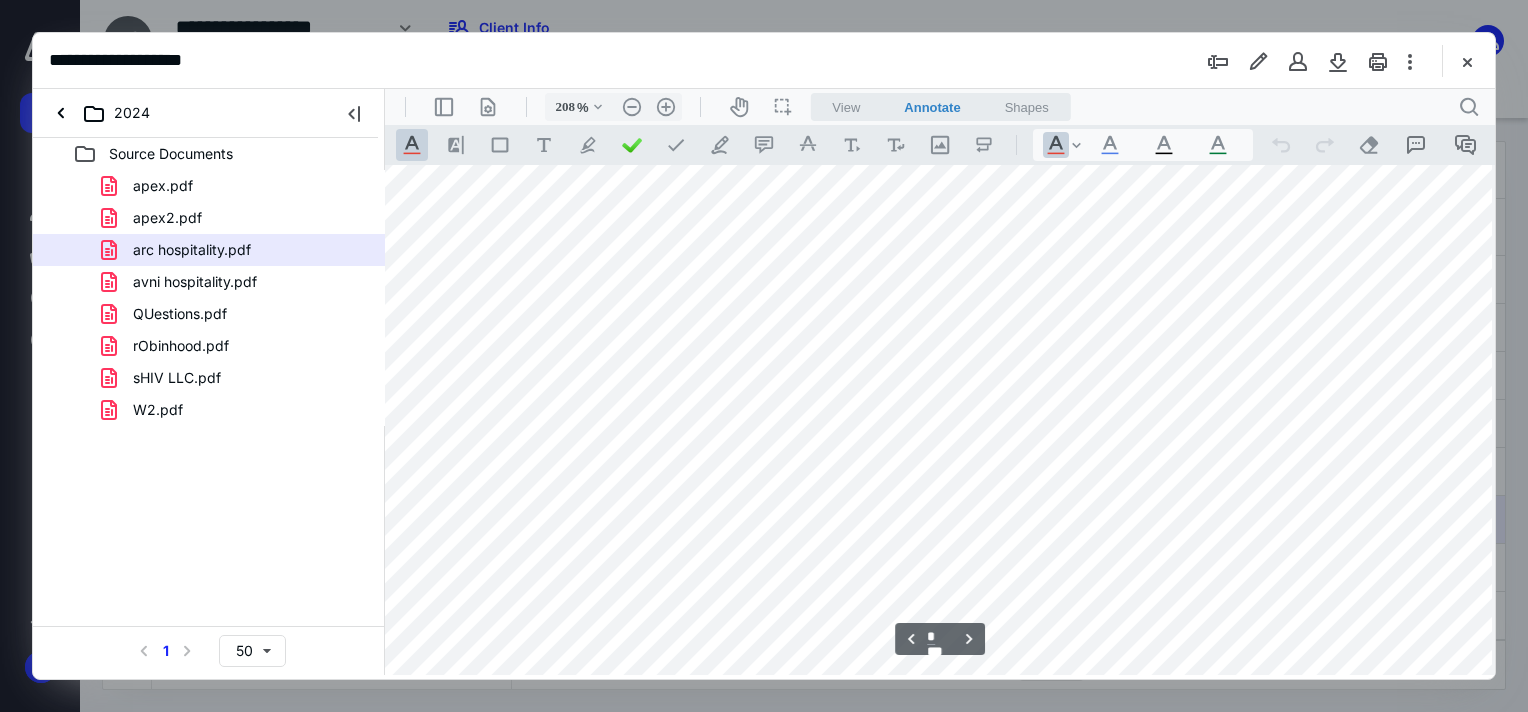 scroll, scrollTop: 9655, scrollLeft: 288, axis: both 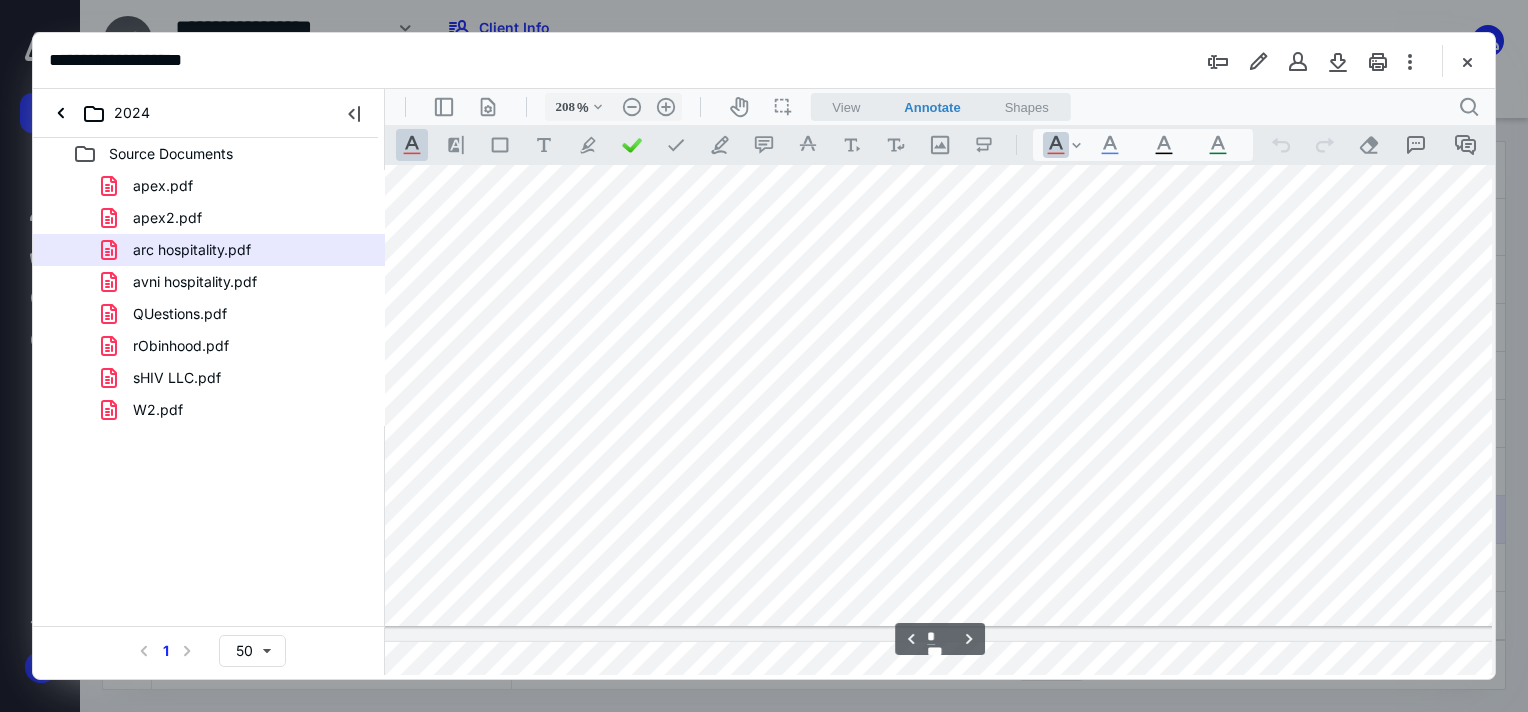 type on "*" 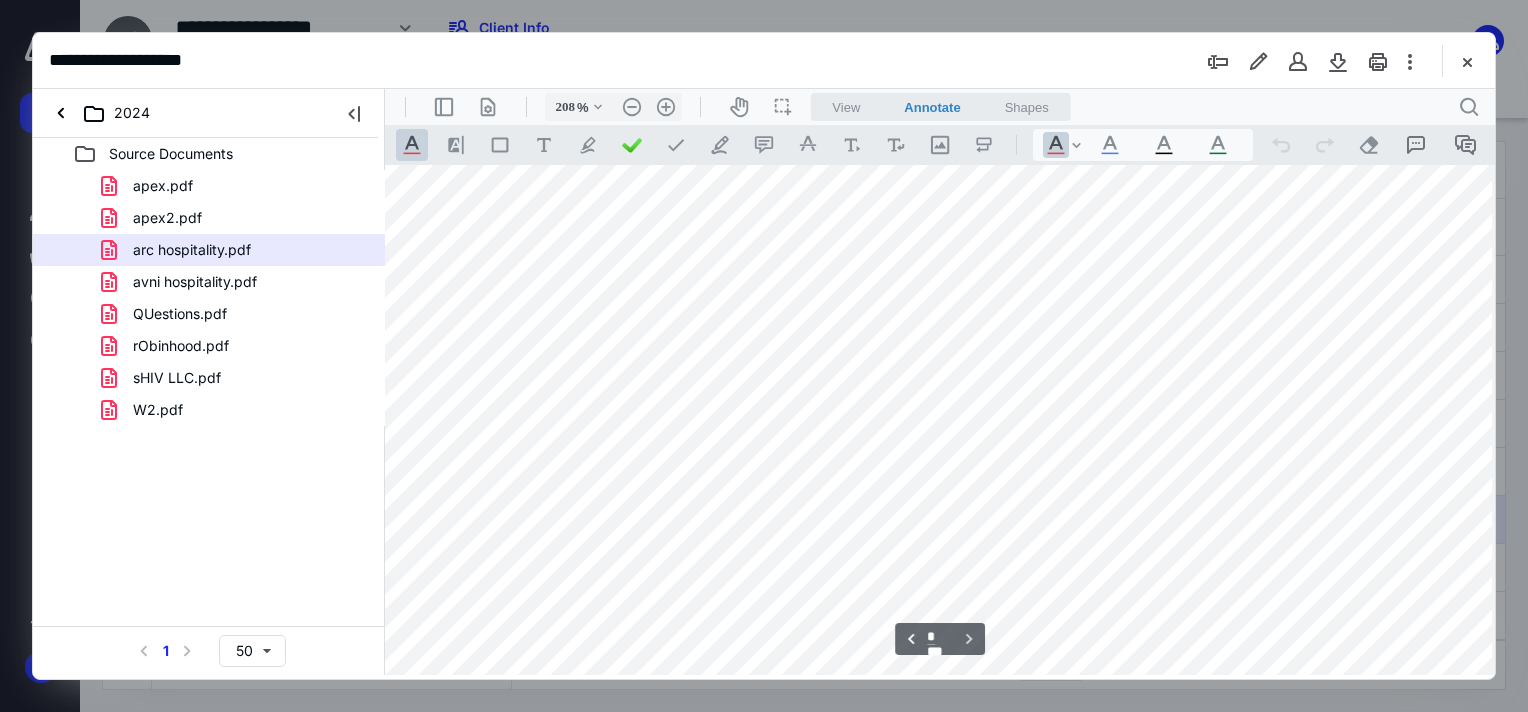 scroll, scrollTop: 13015, scrollLeft: 288, axis: both 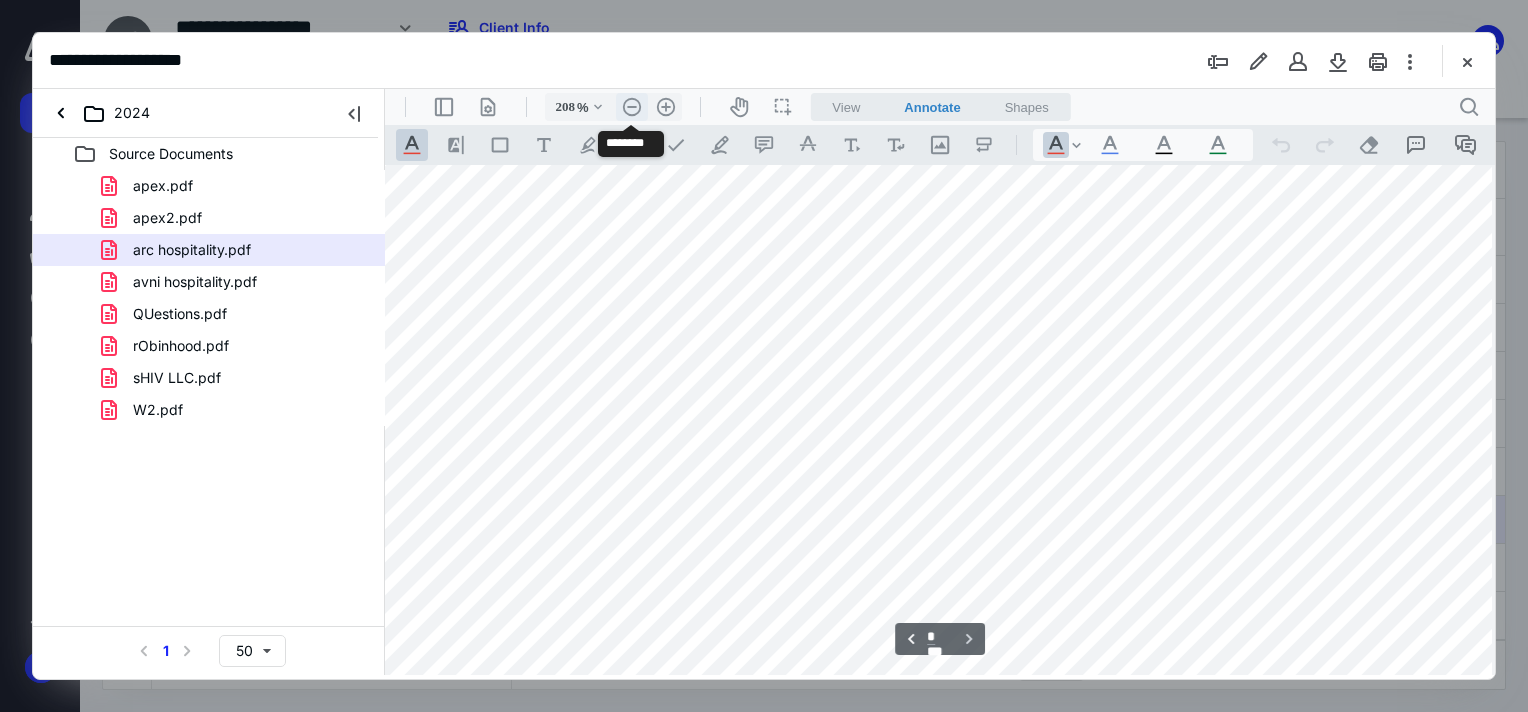 click on ".cls-1{fill:#abb0c4;} icon - header - zoom - out - line" at bounding box center [632, 107] 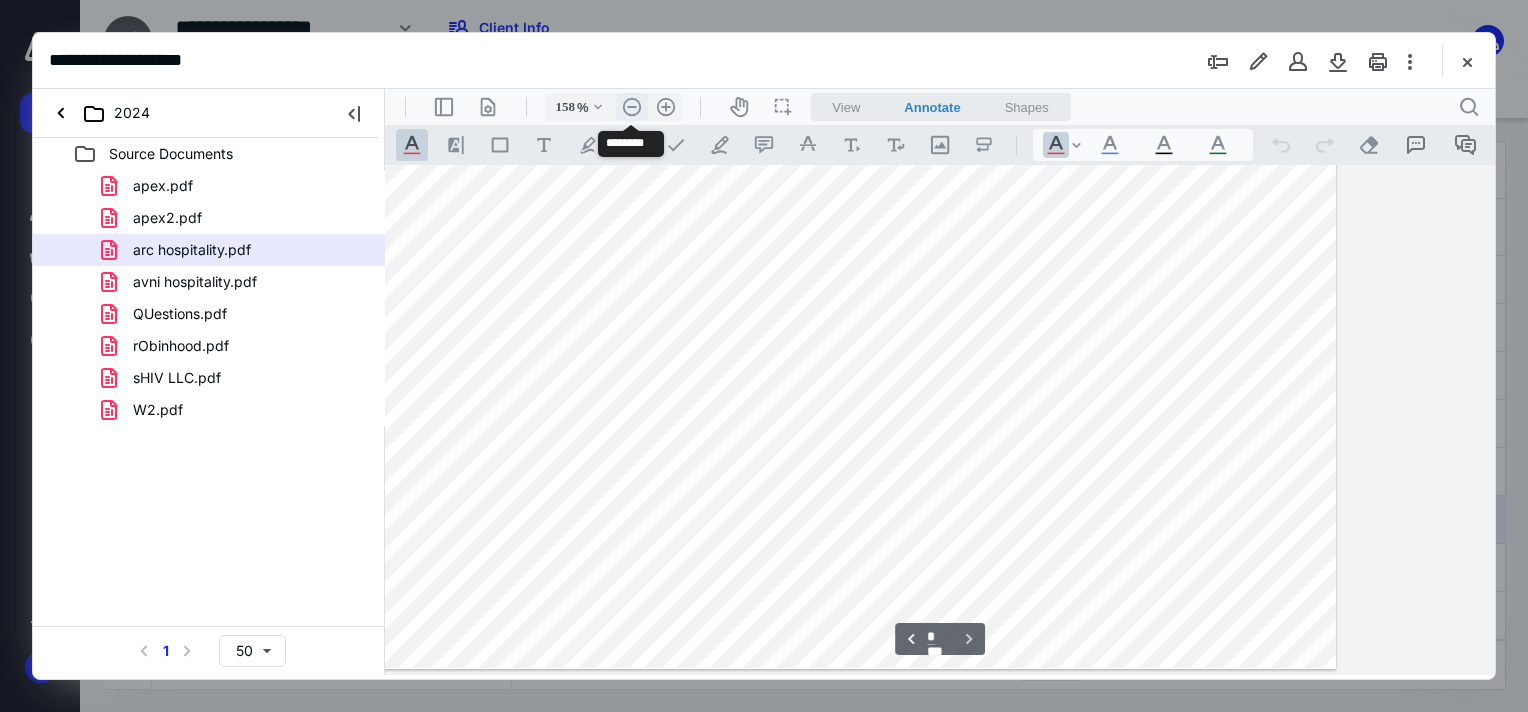 scroll, scrollTop: 9827, scrollLeft: 84, axis: both 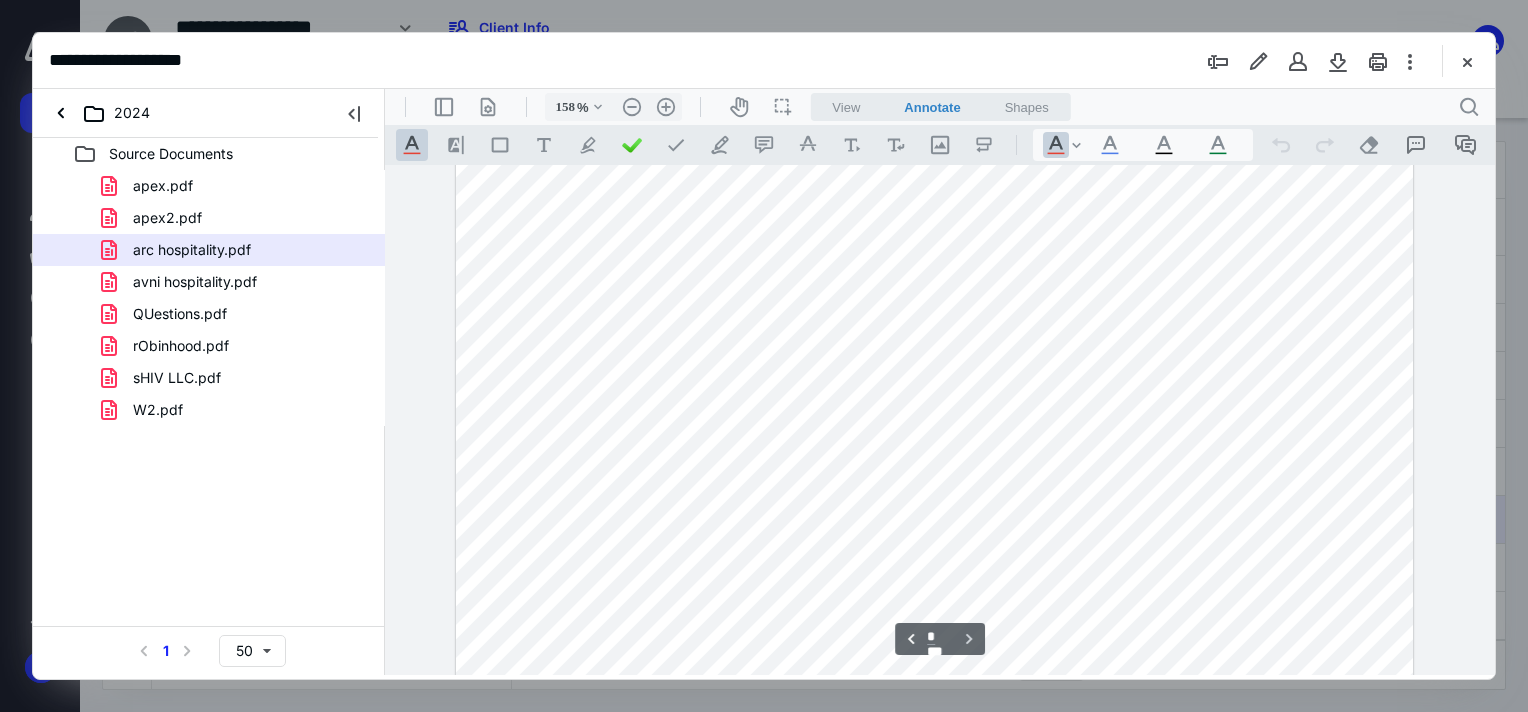 type 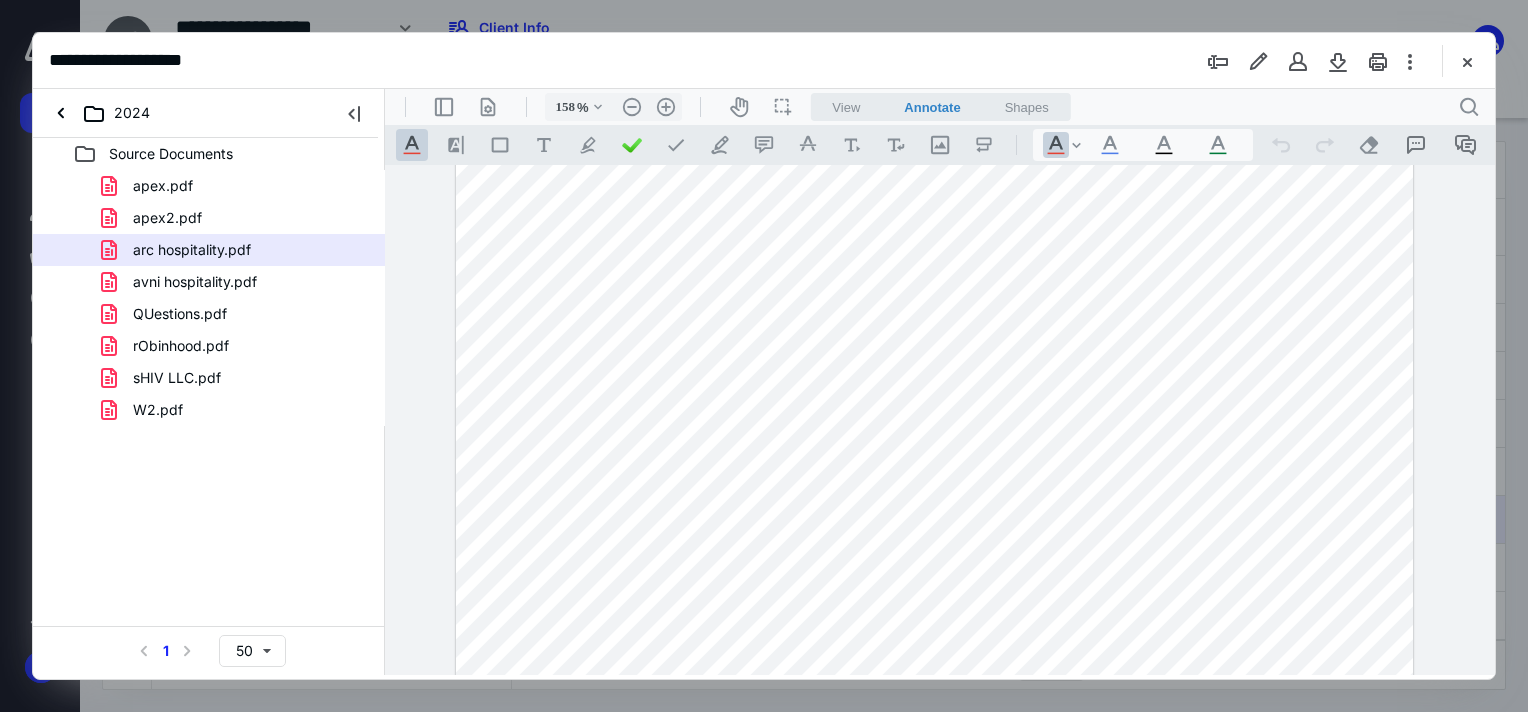 click at bounding box center [935, 507] 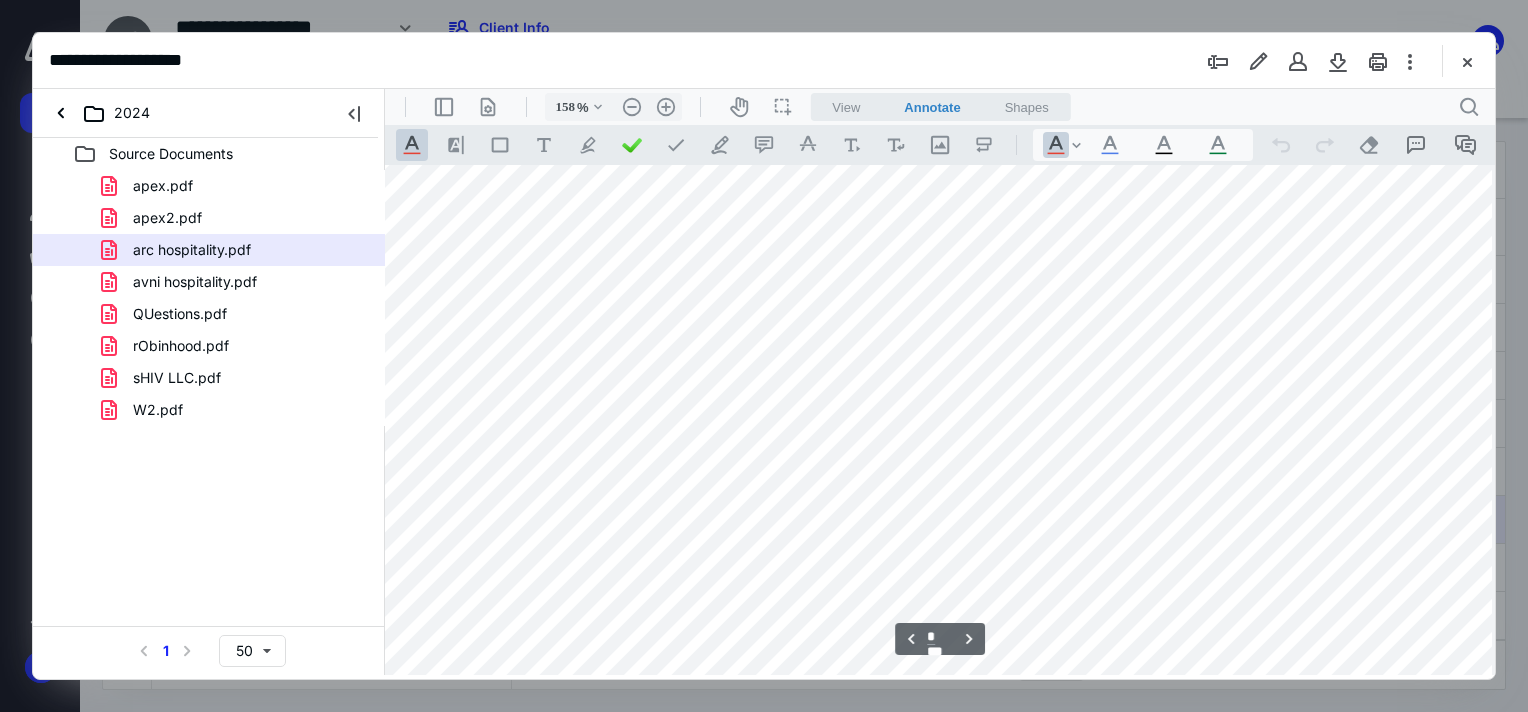 scroll, scrollTop: 1280, scrollLeft: 84, axis: both 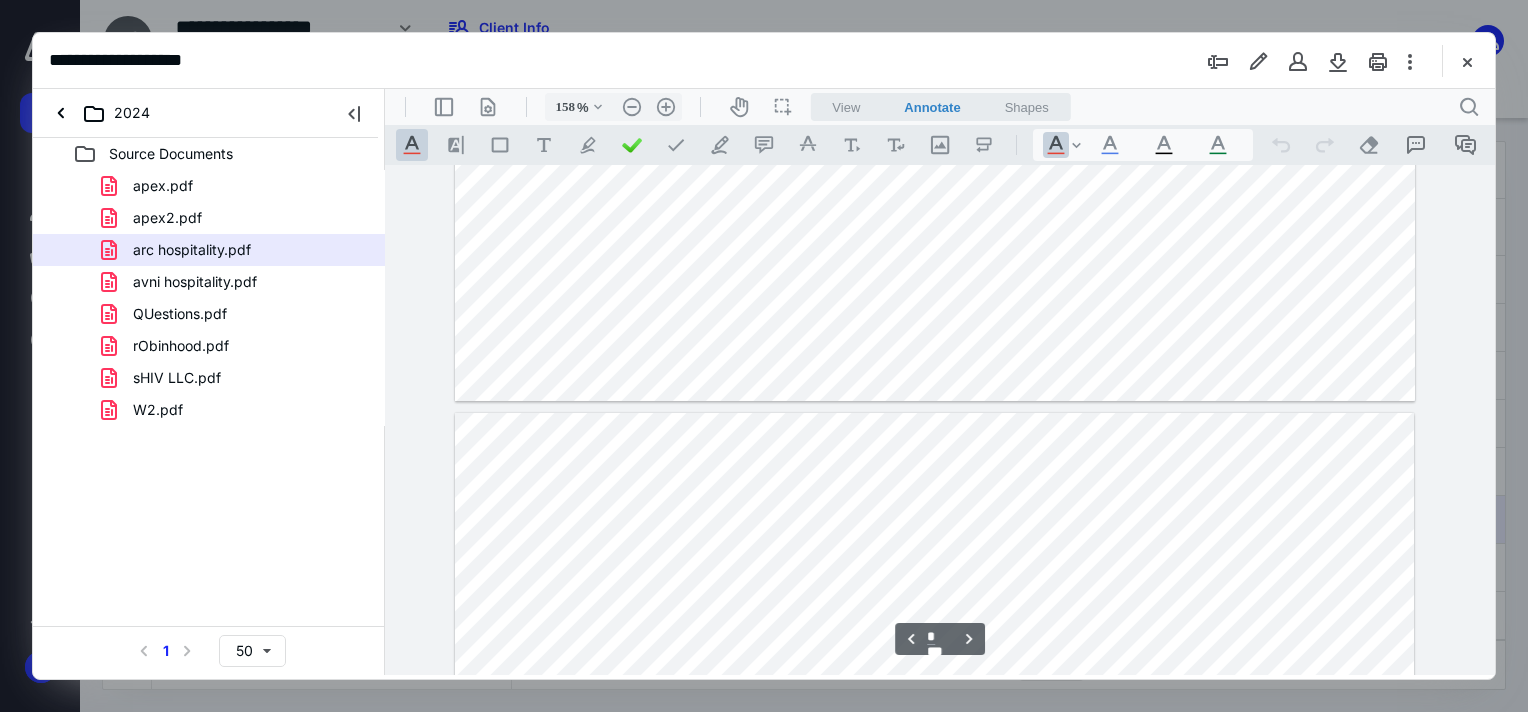 type on "*" 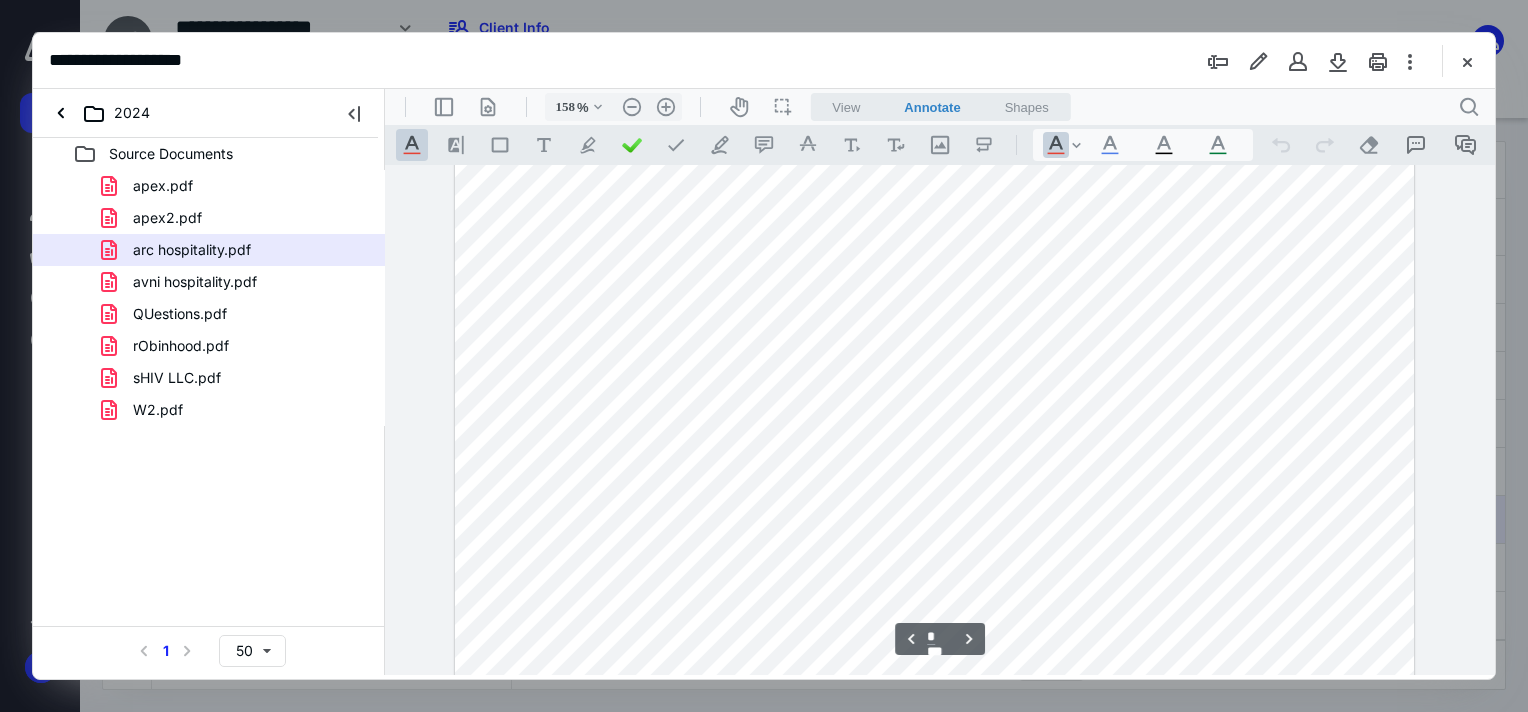 scroll, scrollTop: 3200, scrollLeft: 84, axis: both 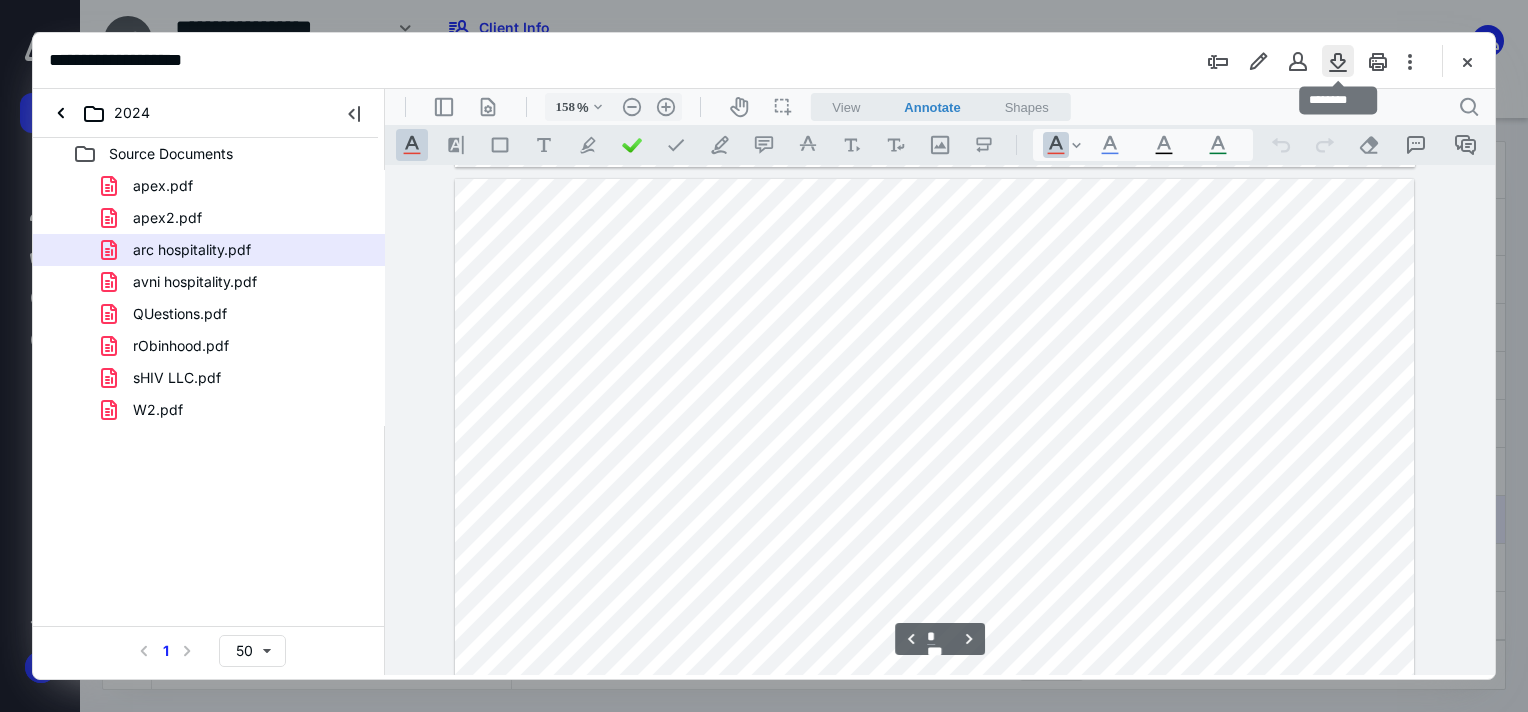 click at bounding box center [1338, 61] 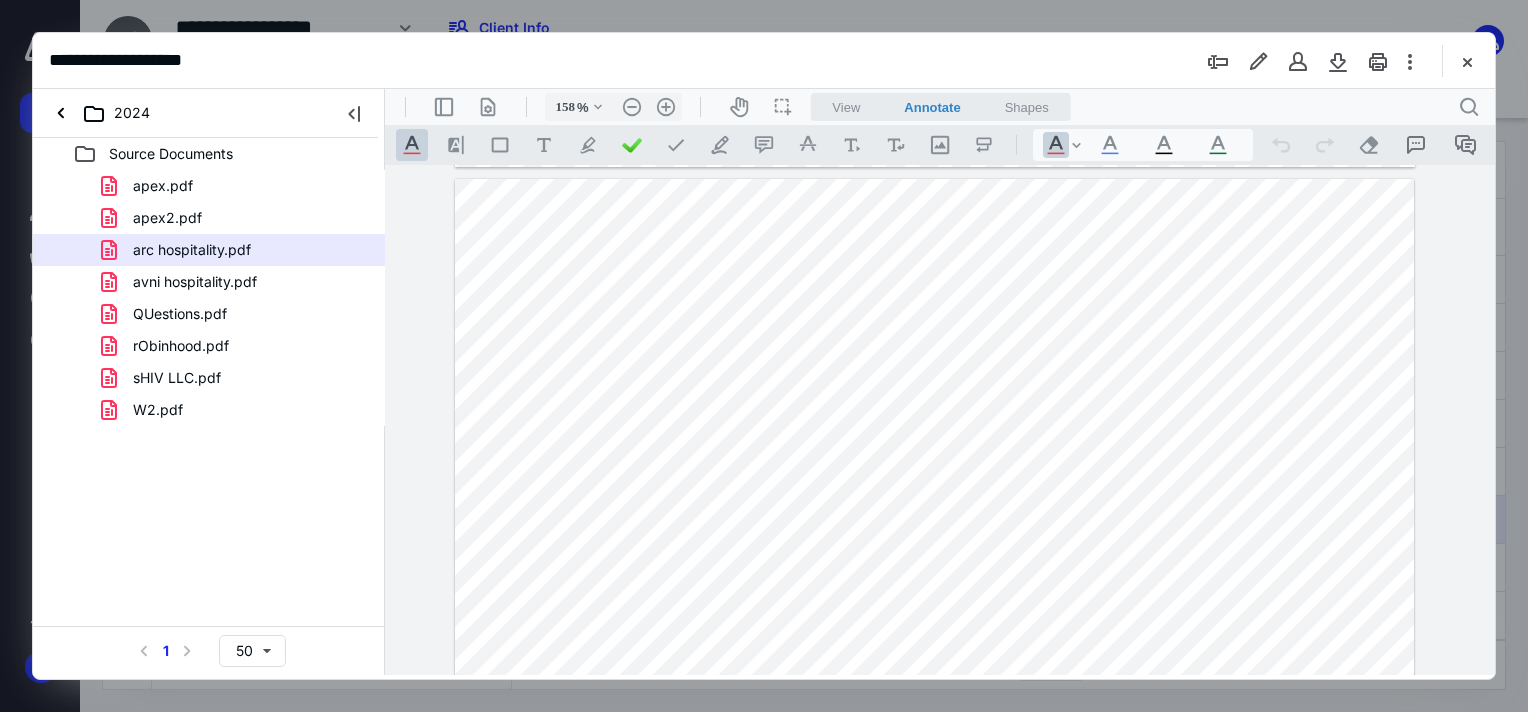 type 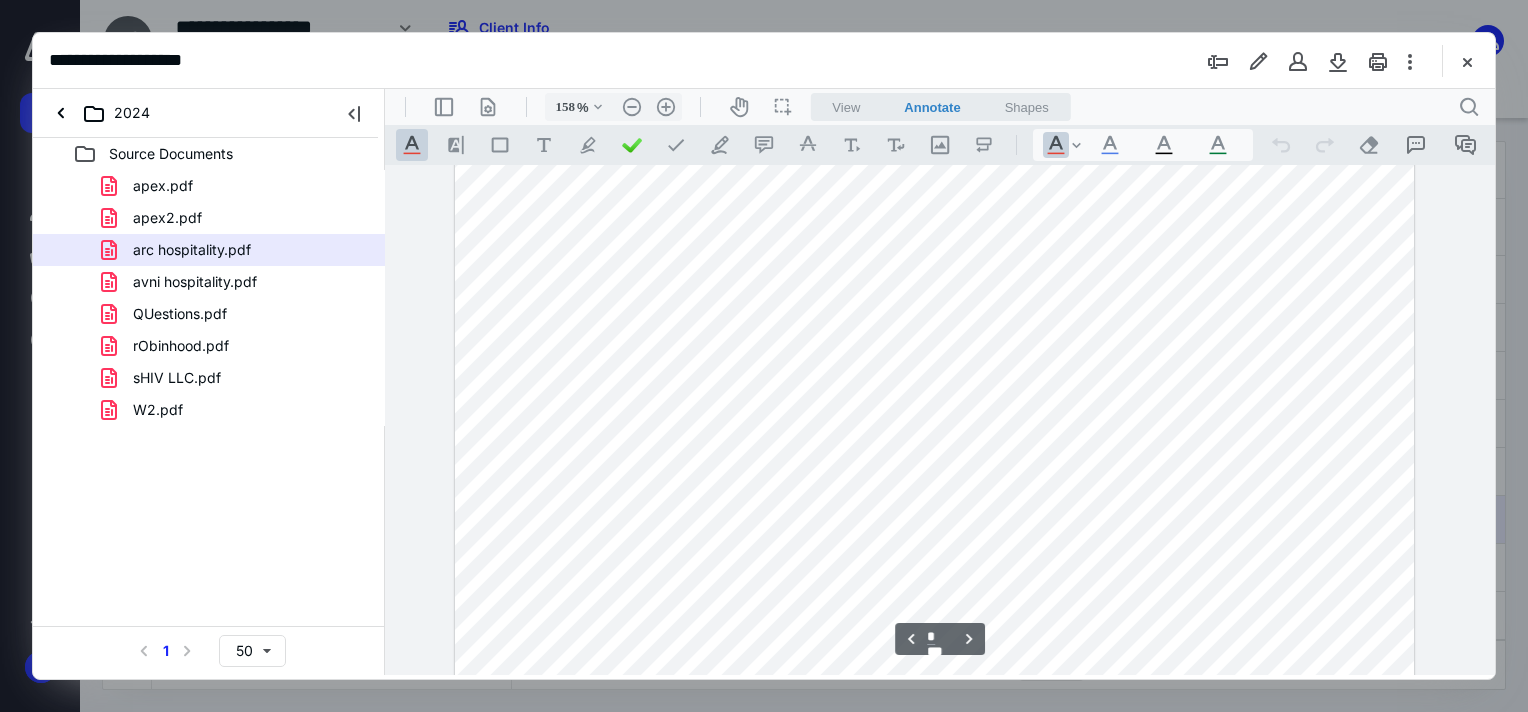 scroll, scrollTop: 3520, scrollLeft: 84, axis: both 